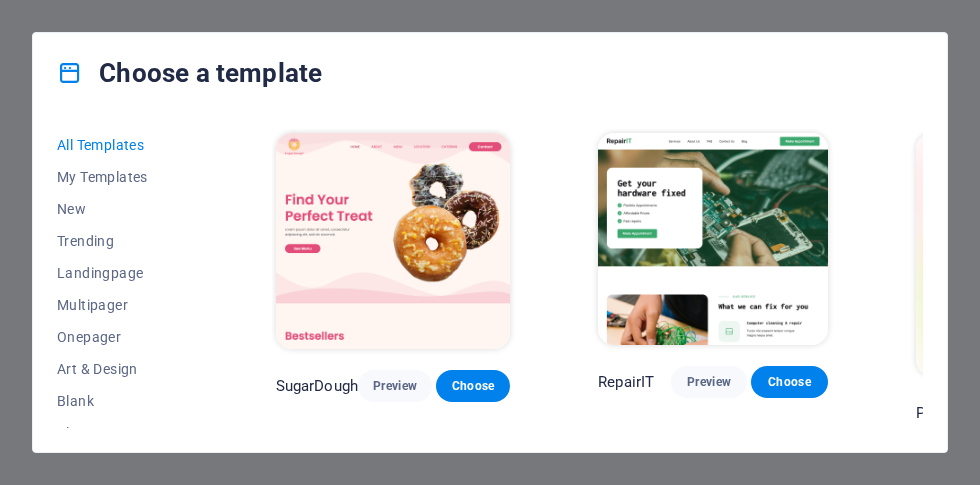 scroll, scrollTop: 0, scrollLeft: 0, axis: both 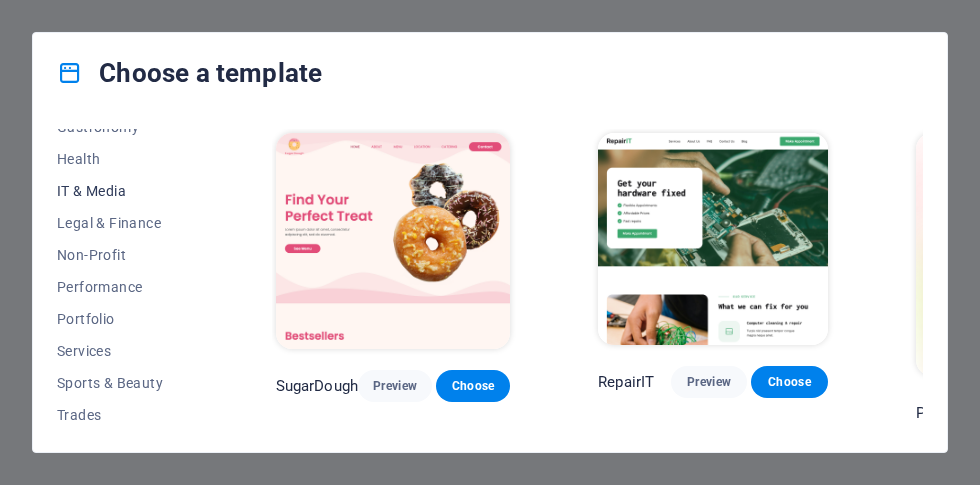 drag, startPoint x: 0, startPoint y: 0, endPoint x: 125, endPoint y: 190, distance: 227.4313 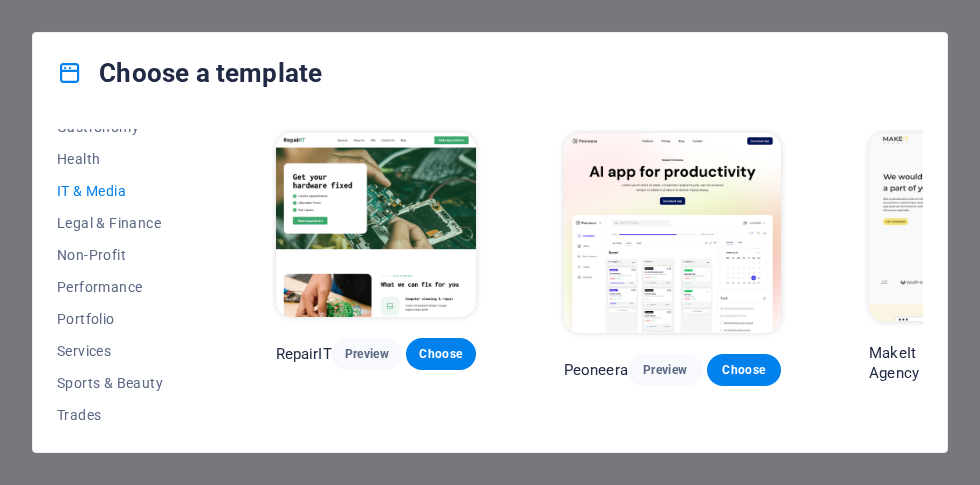 scroll, scrollTop: 0, scrollLeft: 0, axis: both 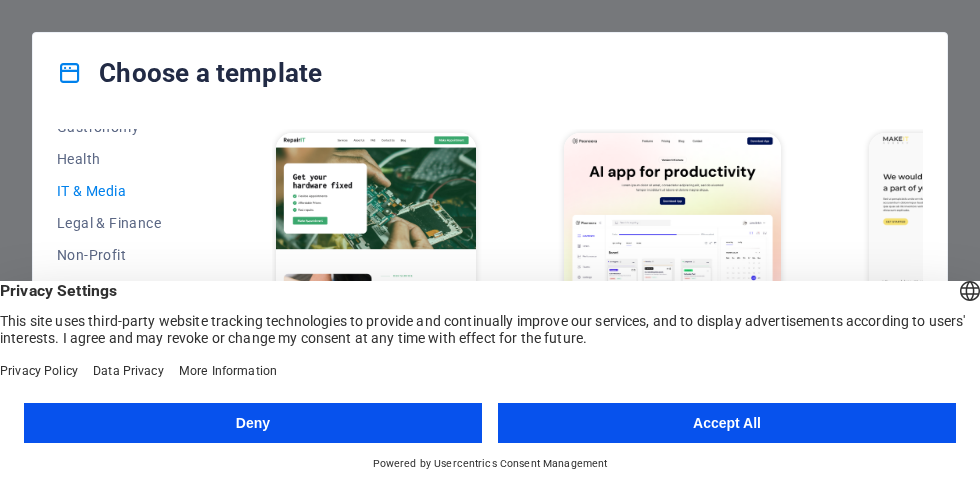 click on "Accept All" at bounding box center (727, 423) 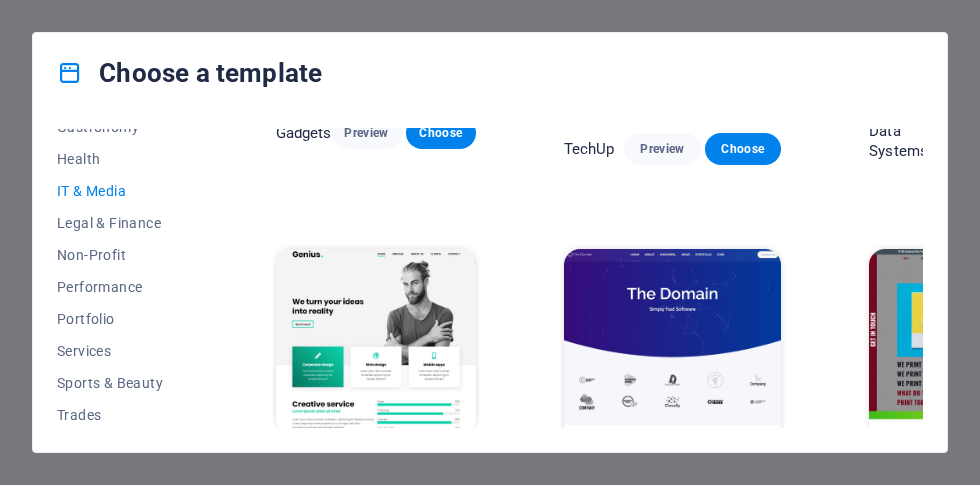 scroll, scrollTop: 625, scrollLeft: 0, axis: vertical 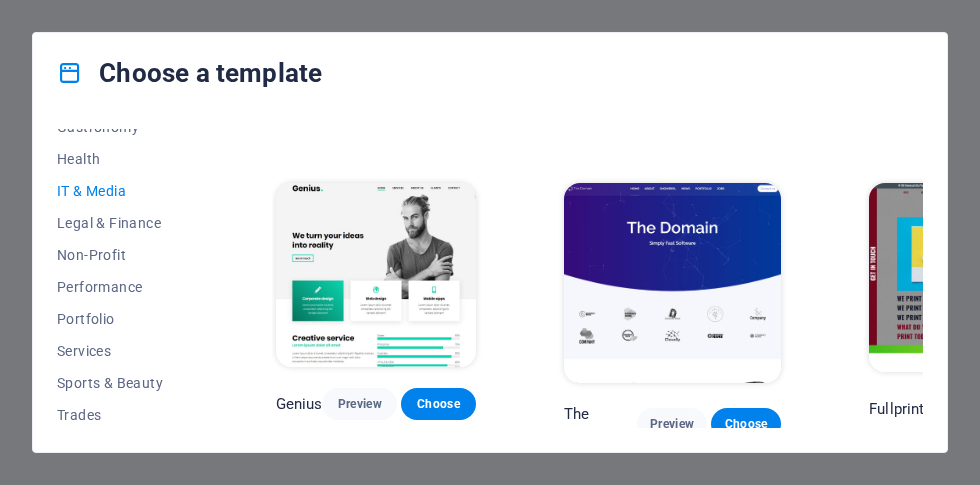drag, startPoint x: 125, startPoint y: 190, endPoint x: 721, endPoint y: 292, distance: 604.6652 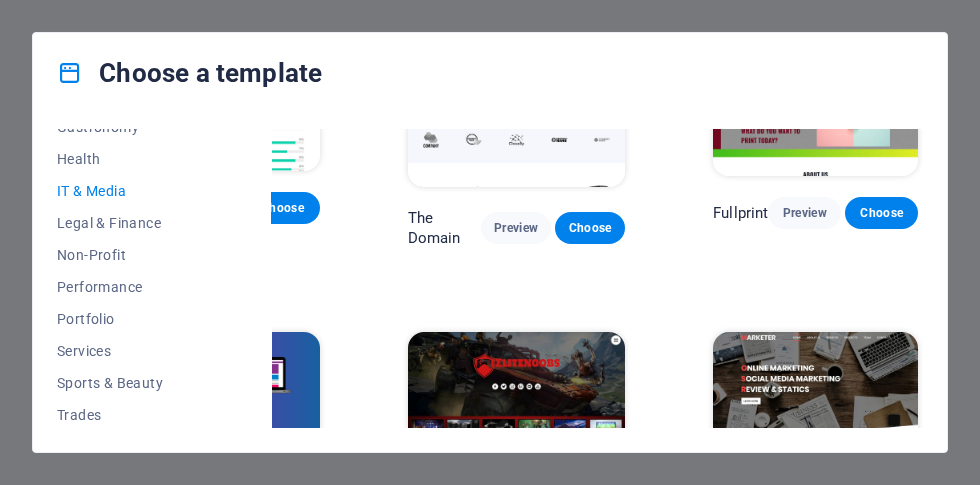 scroll, scrollTop: 974, scrollLeft: 160, axis: both 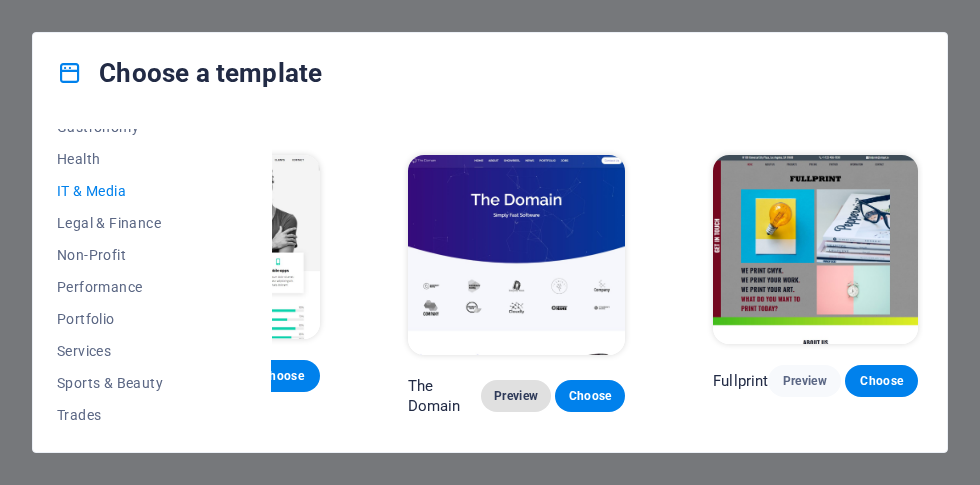 drag, startPoint x: 721, startPoint y: 292, endPoint x: 522, endPoint y: 396, distance: 224.53731 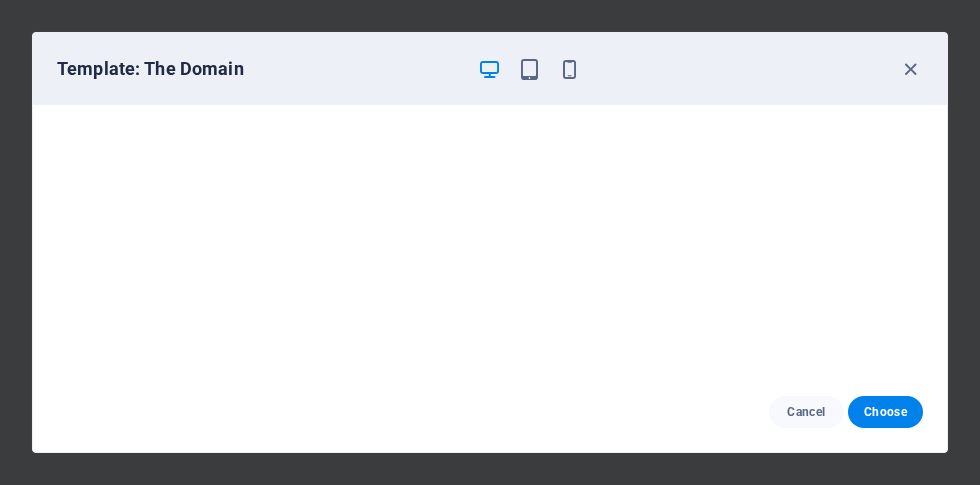 click at bounding box center (529, 69) 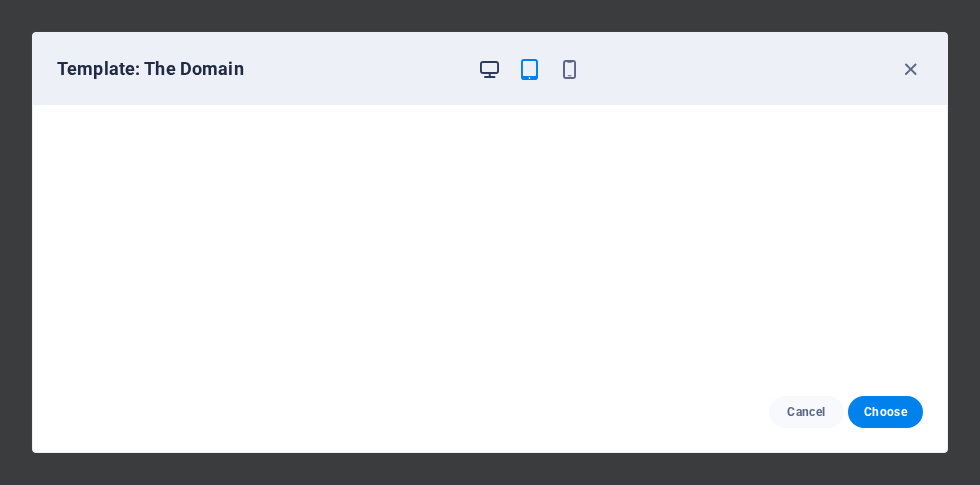 drag, startPoint x: 522, startPoint y: 396, endPoint x: 486, endPoint y: 71, distance: 326.98776 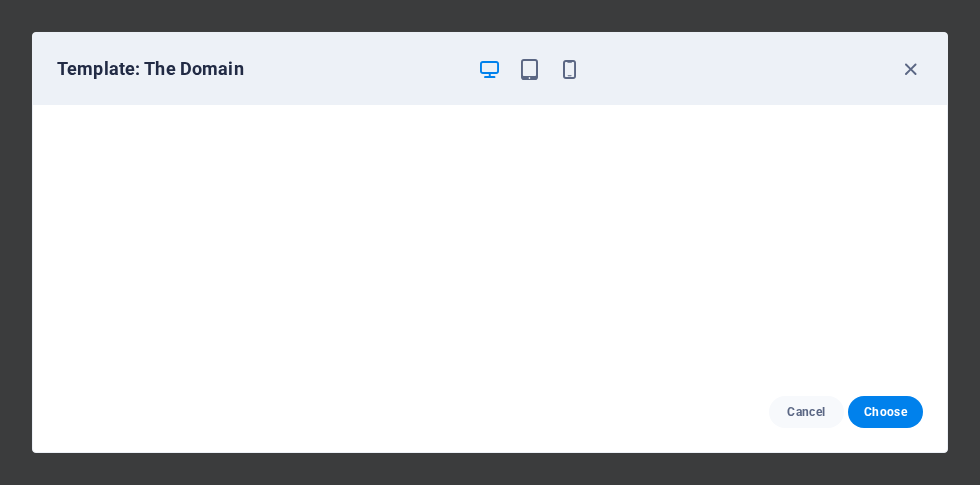 click at bounding box center (489, 69) 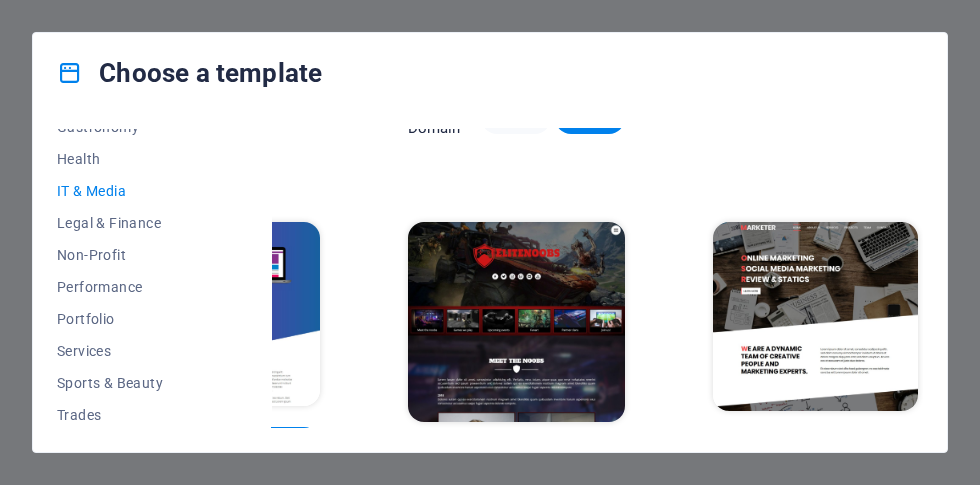 scroll, scrollTop: 974, scrollLeft: 160, axis: both 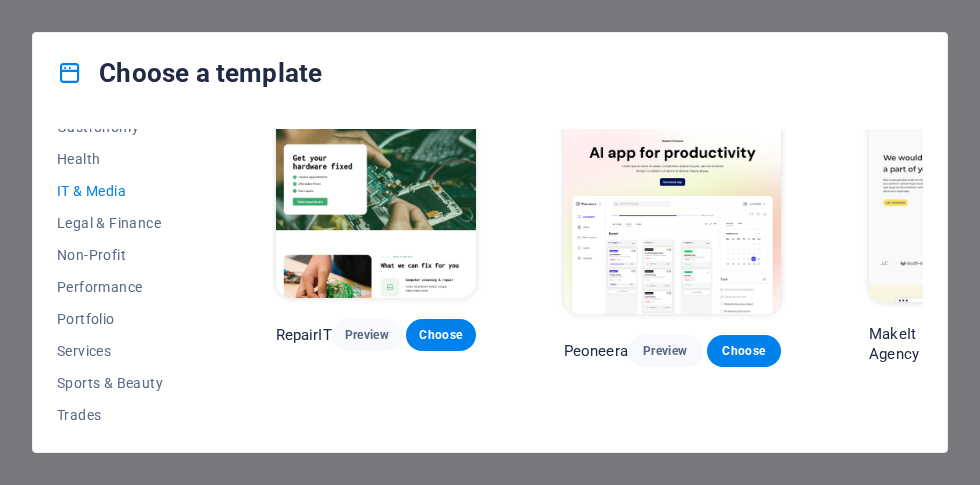 drag, startPoint x: 487, startPoint y: 72, endPoint x: 691, endPoint y: 432, distance: 413.78256 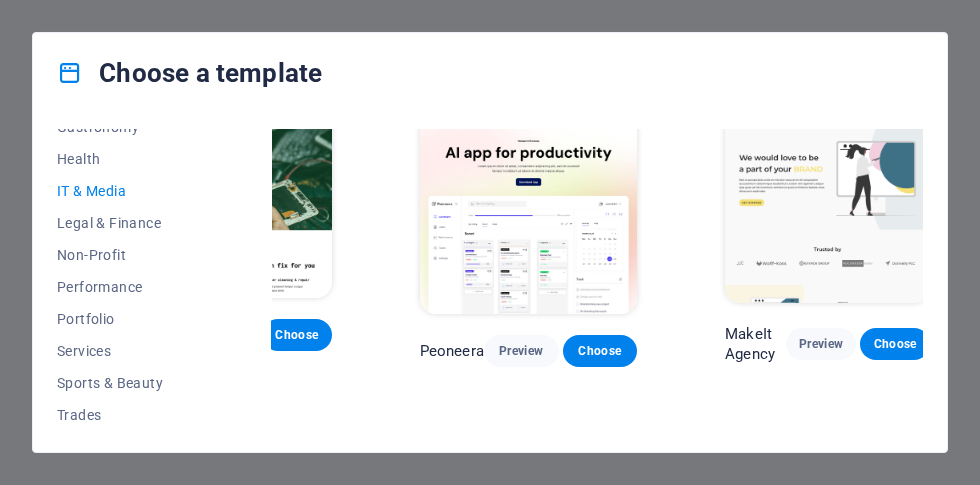 scroll, scrollTop: 19, scrollLeft: 160, axis: both 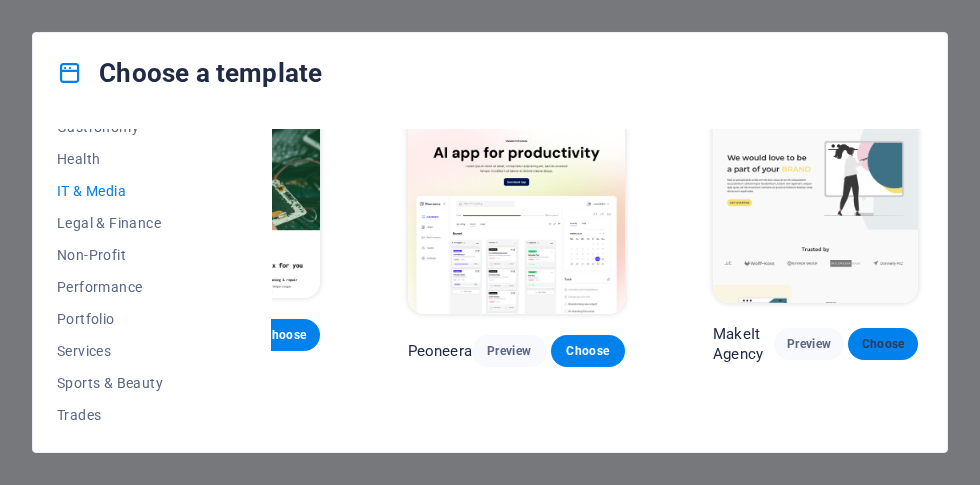 drag, startPoint x: 691, startPoint y: 432, endPoint x: 875, endPoint y: 348, distance: 202.26715 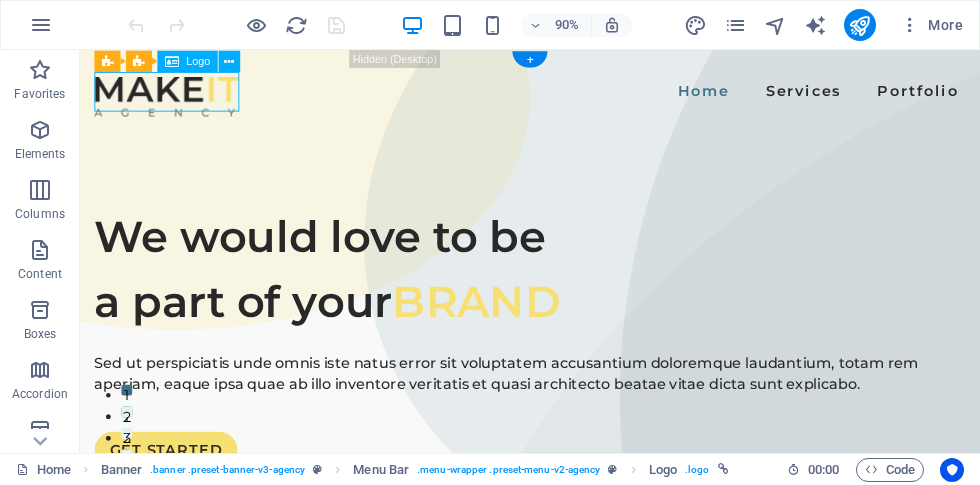 scroll, scrollTop: 0, scrollLeft: 0, axis: both 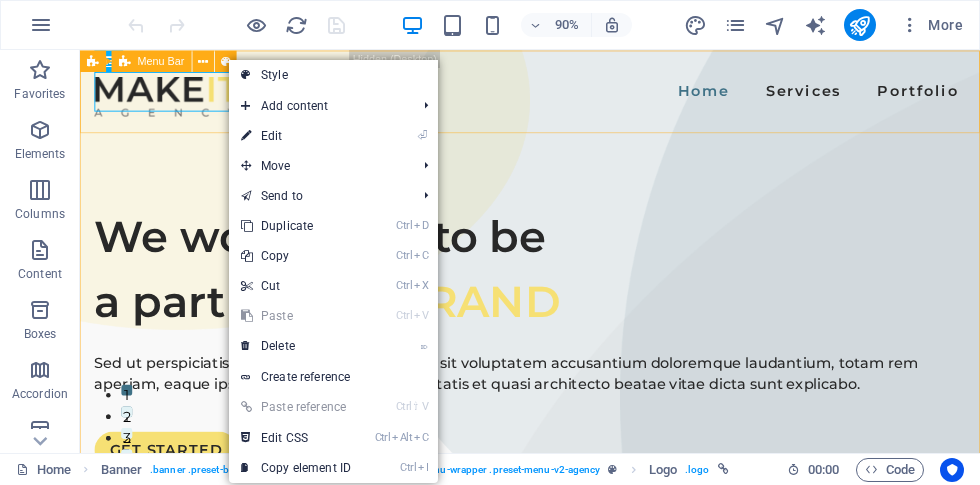 click at bounding box center [176, 102] 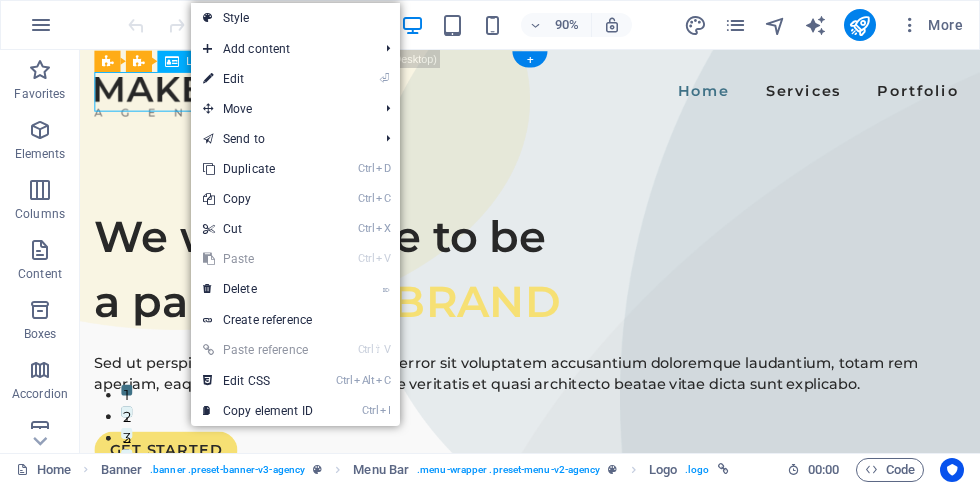 drag, startPoint x: 152, startPoint y: 107, endPoint x: 165, endPoint y: 93, distance: 19.104973 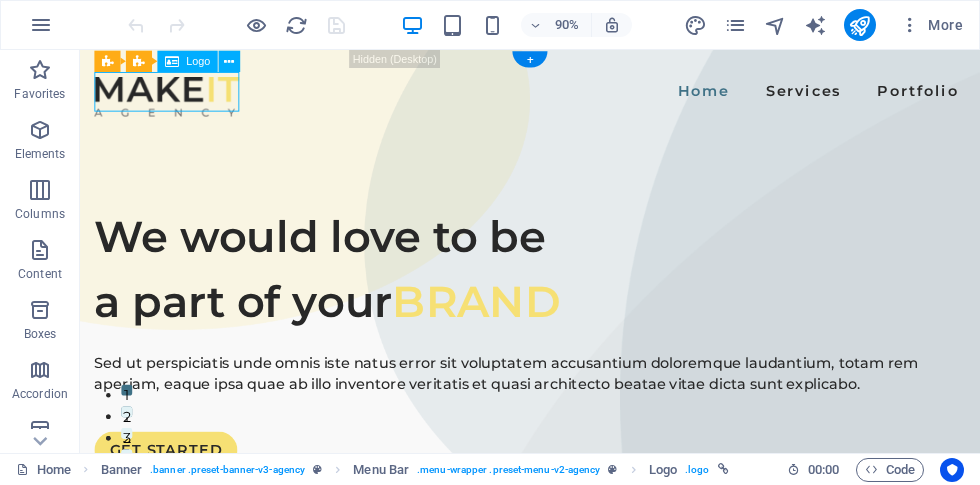 click at bounding box center (536, 25) 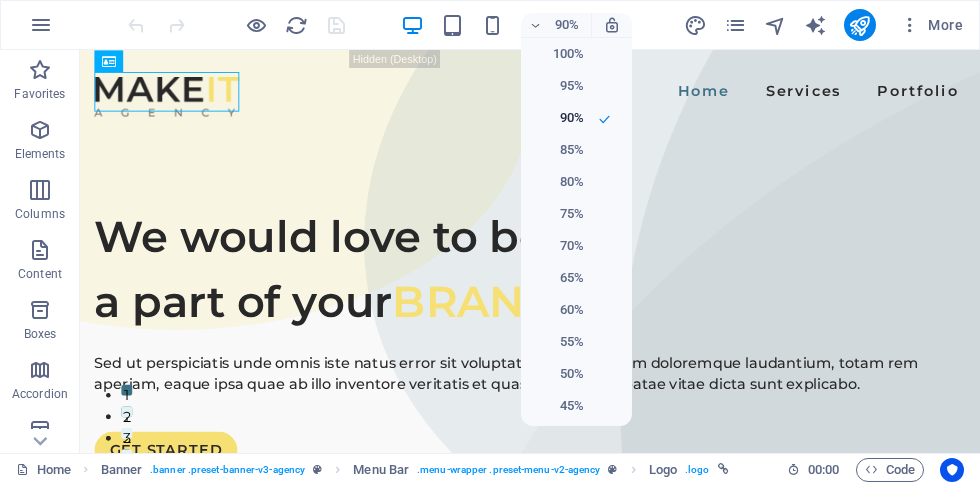 click on "70%" at bounding box center (558, 246) 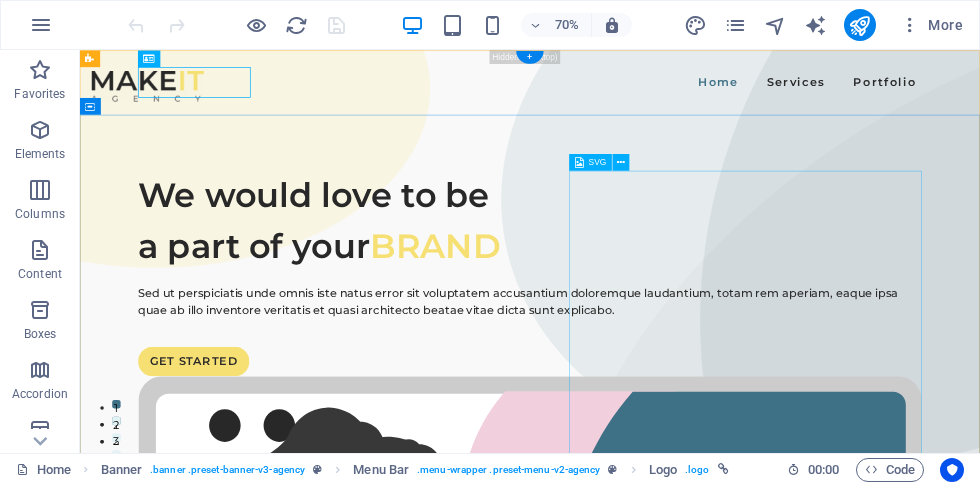 click at bounding box center (176, 102) 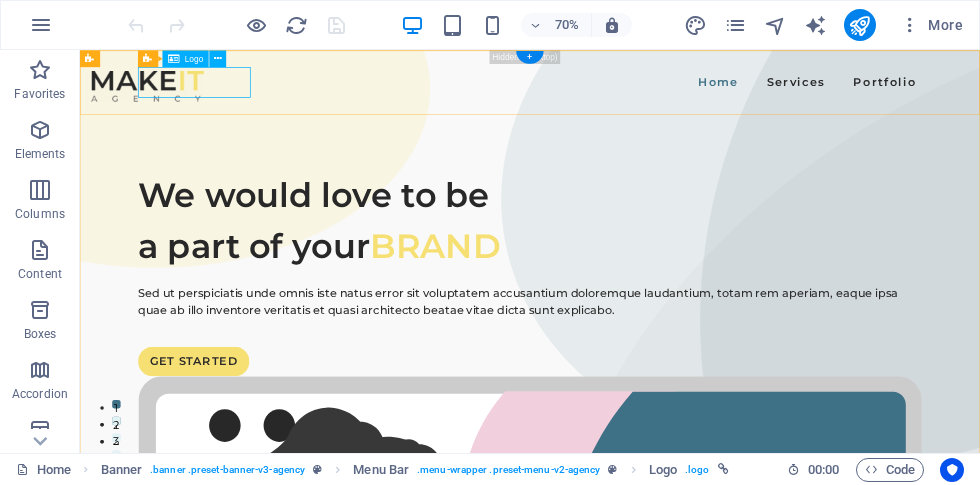 drag, startPoint x: 165, startPoint y: 93, endPoint x: 235, endPoint y: 100, distance: 70.34913 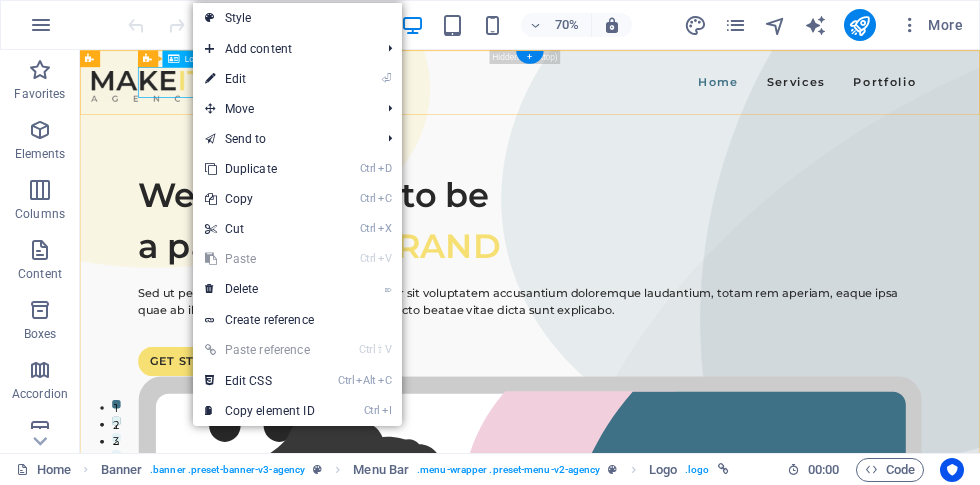 click on "⏎  Edit" at bounding box center [260, 79] 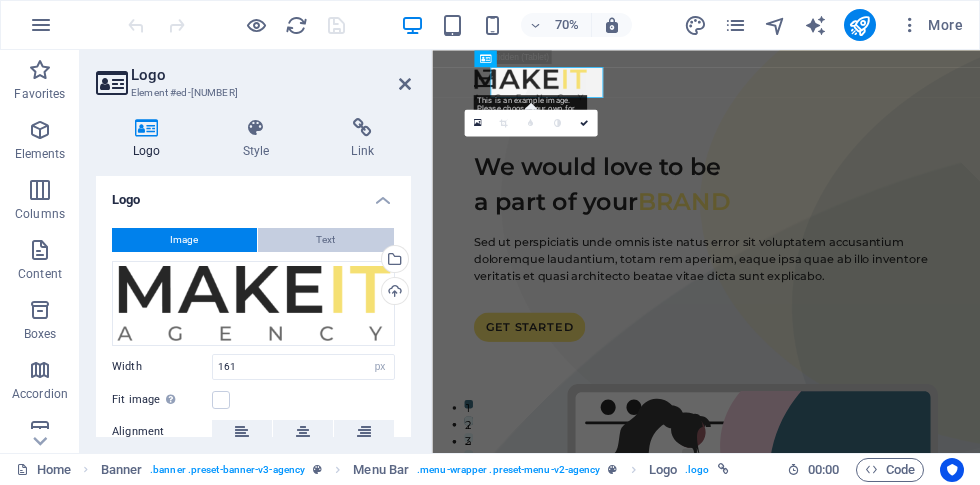 drag, startPoint x: 155, startPoint y: 50, endPoint x: 292, endPoint y: 240, distance: 234.24133 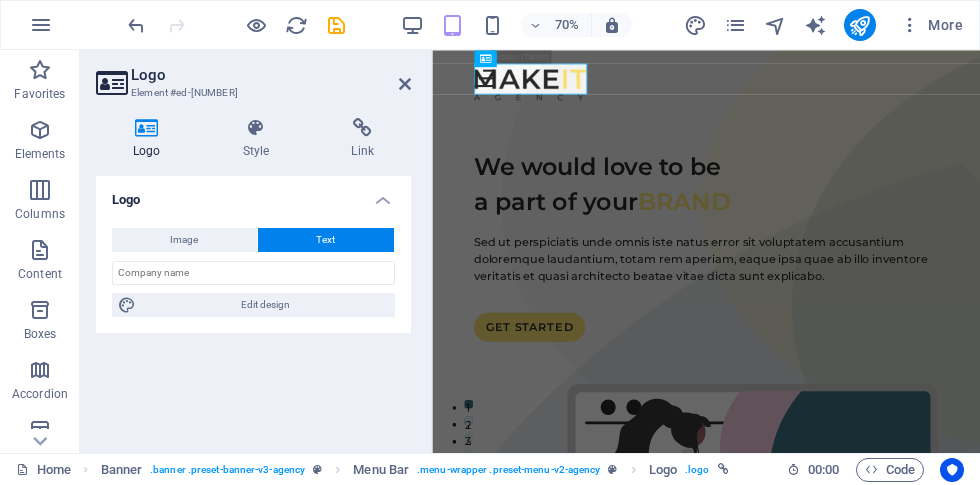 click on "Text" at bounding box center (326, 240) 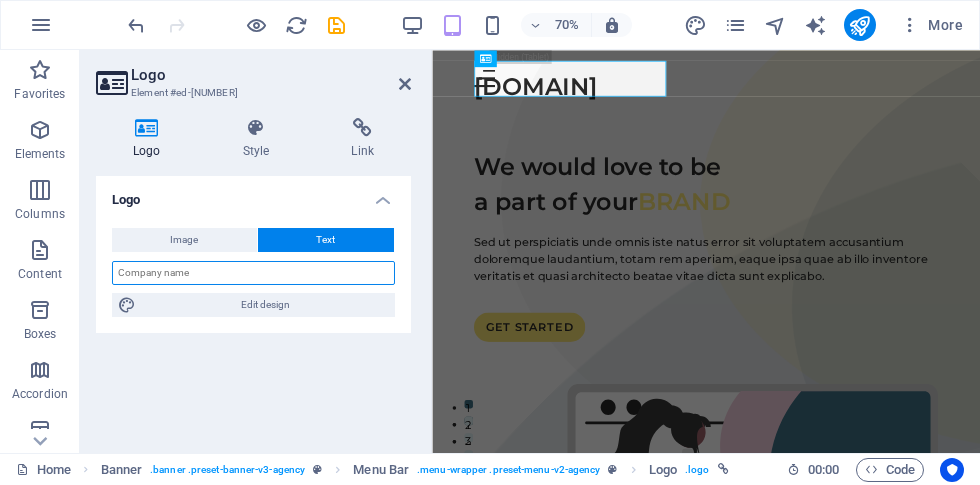drag, startPoint x: 292, startPoint y: 240, endPoint x: 276, endPoint y: 271, distance: 34.88553 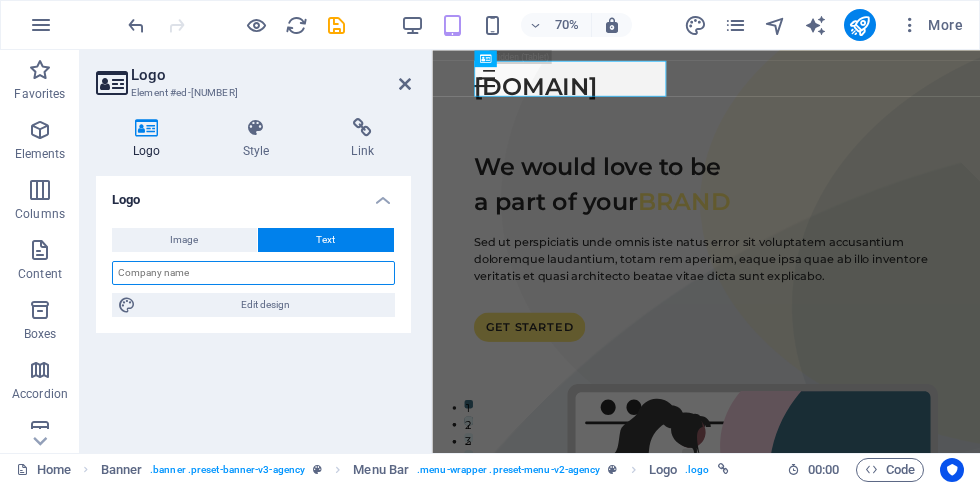 click at bounding box center (253, 273) 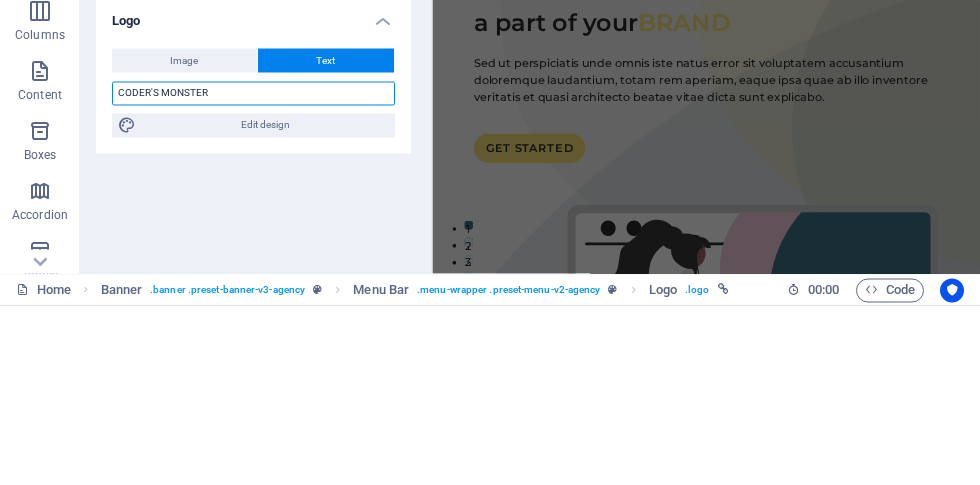 type on "CODER'S MONSTER" 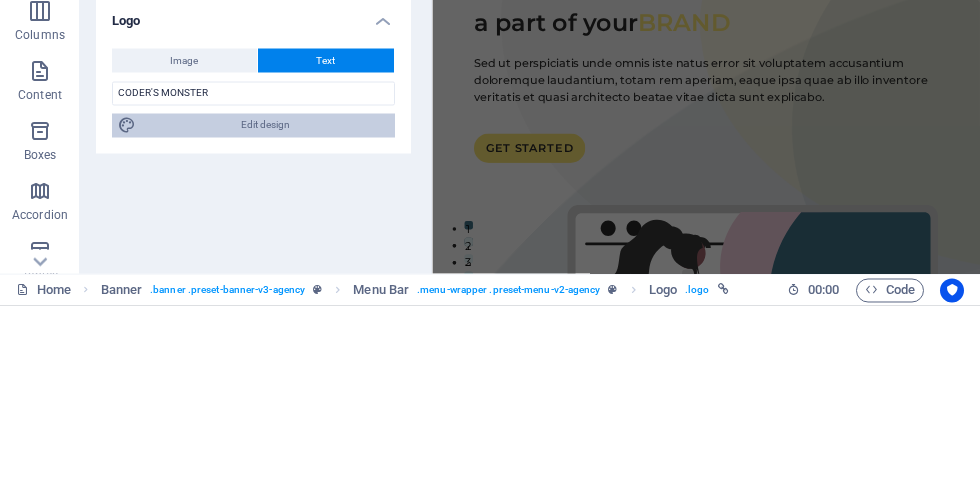 drag, startPoint x: 276, startPoint y: 271, endPoint x: 256, endPoint y: 303, distance: 37.735924 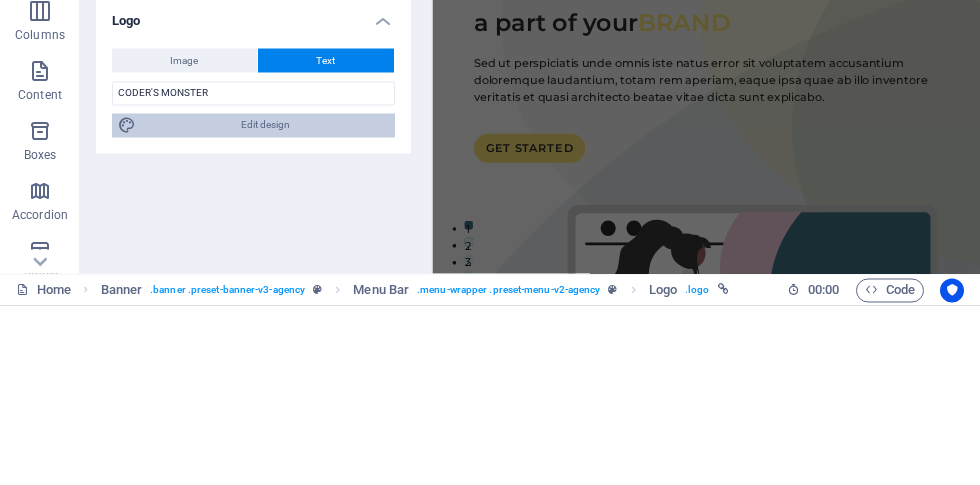 select on "px" 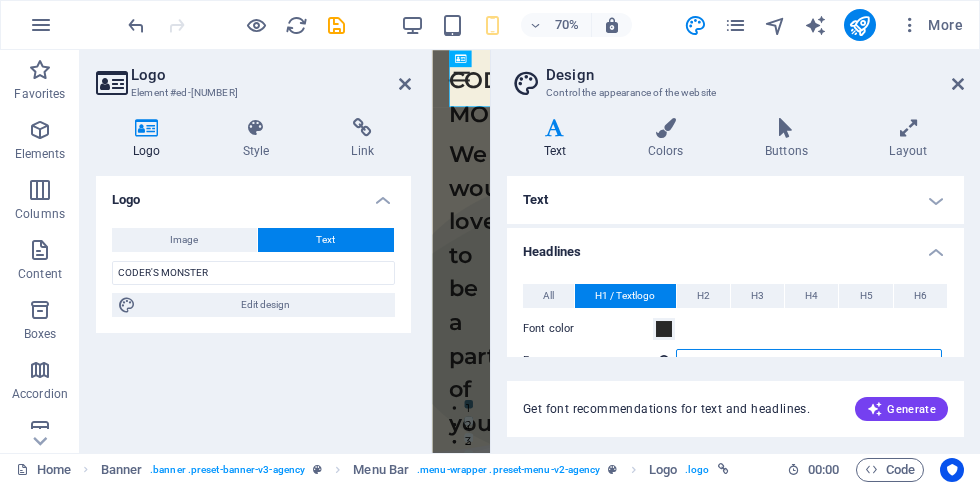 drag, startPoint x: 256, startPoint y: 303, endPoint x: 738, endPoint y: 288, distance: 482.23334 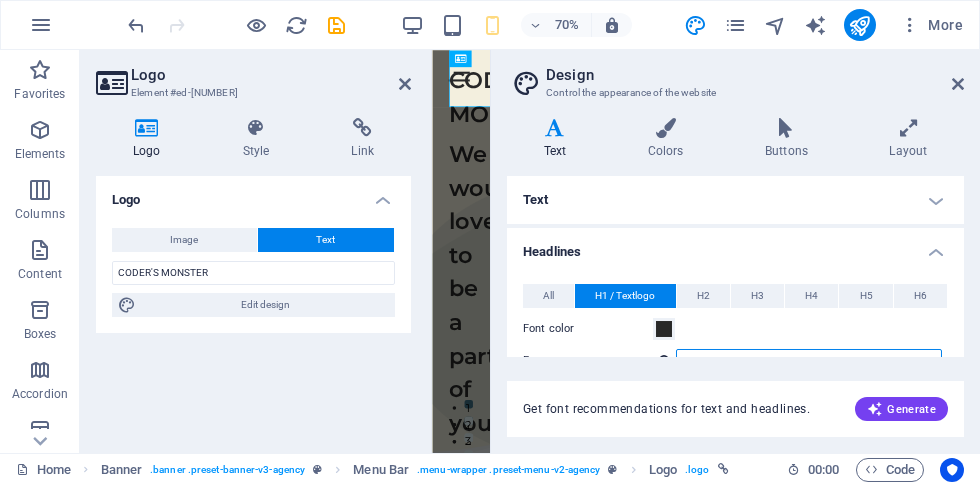 click on "Montserrat" at bounding box center [809, 361] 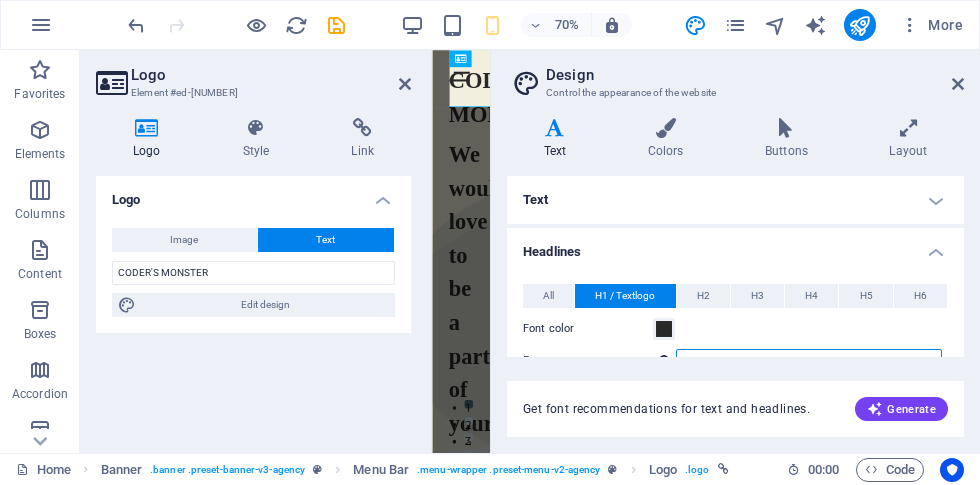 type on "RED HAT" 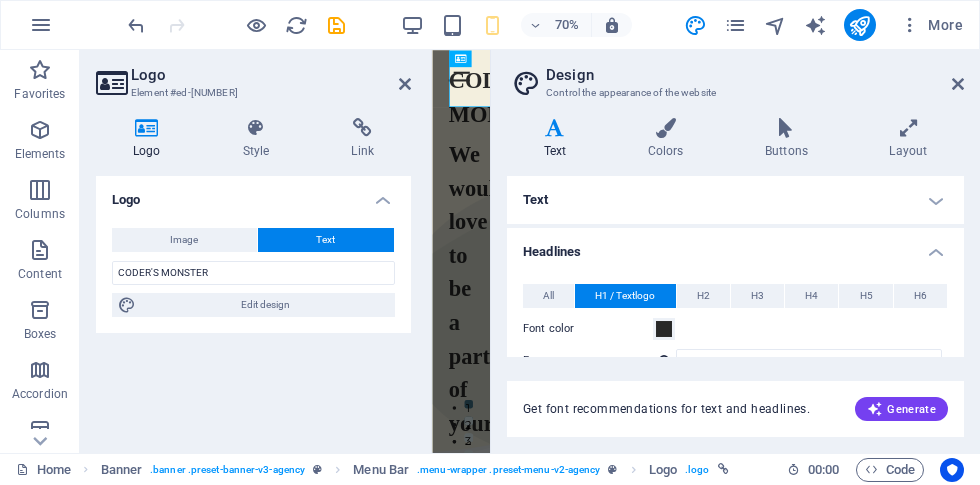 click on "Manage fonts →" at bounding box center (813, 387) 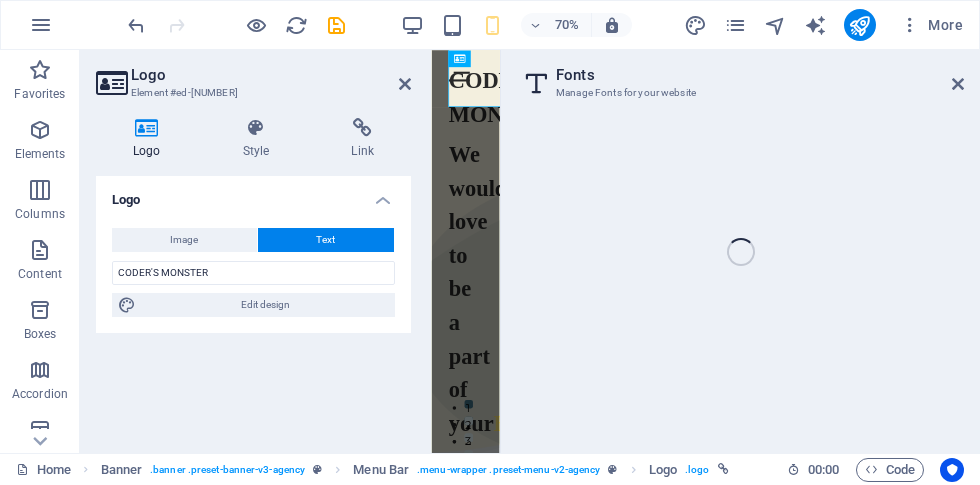 select on "popularity" 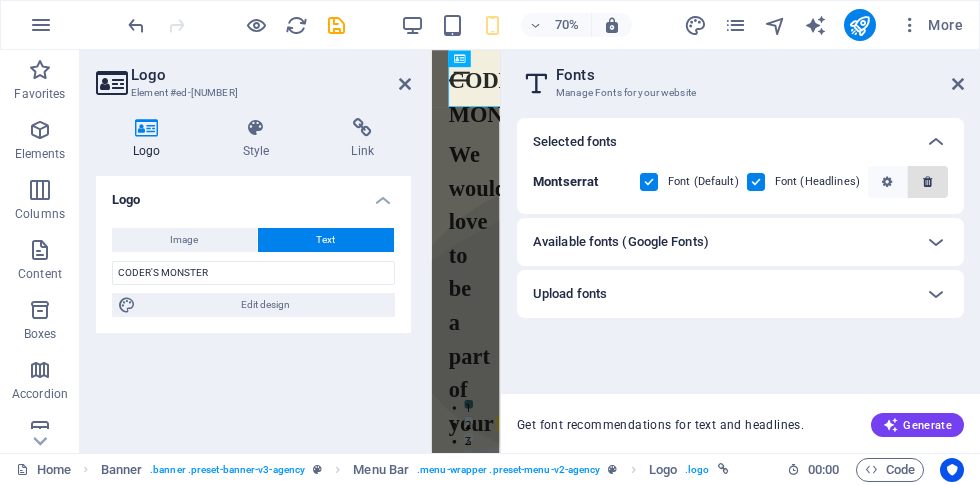 drag, startPoint x: 752, startPoint y: 249, endPoint x: 934, endPoint y: 178, distance: 195.35864 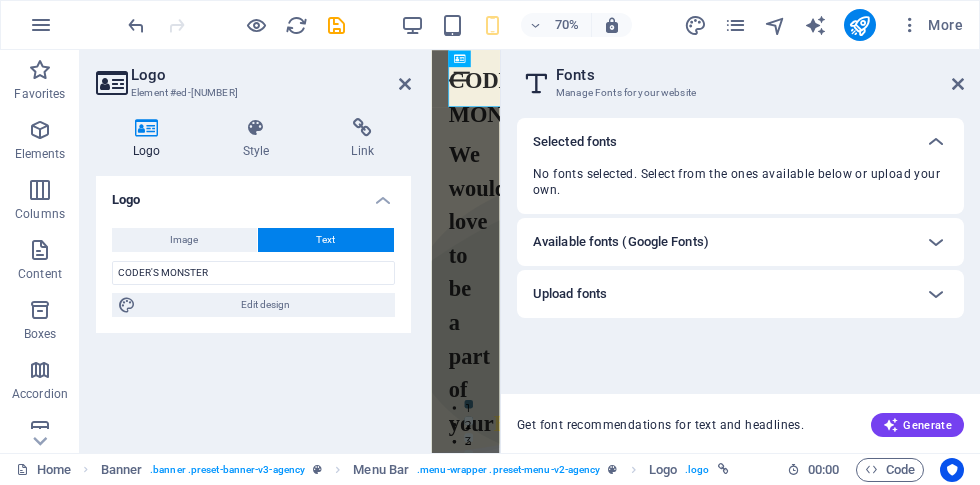 click on "No fonts selected. Select from the ones available below or upload your own." at bounding box center [740, 182] 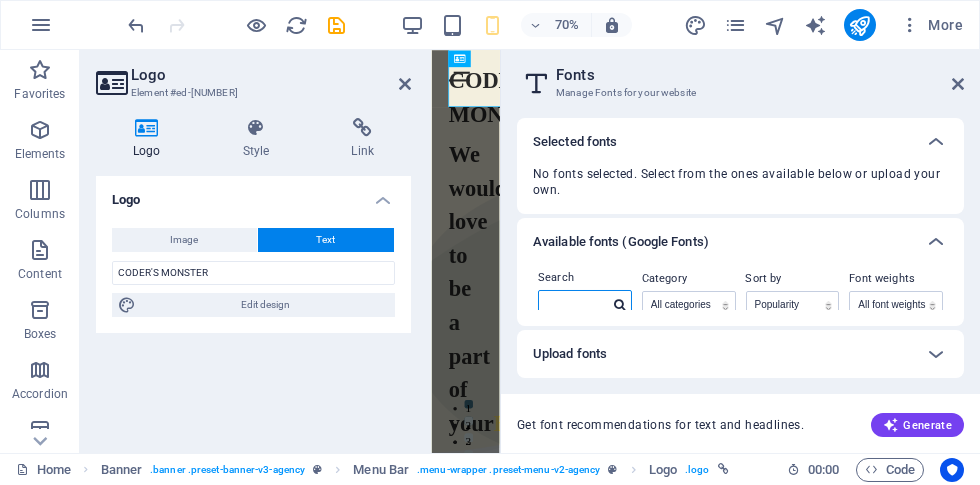 click at bounding box center [574, 304] 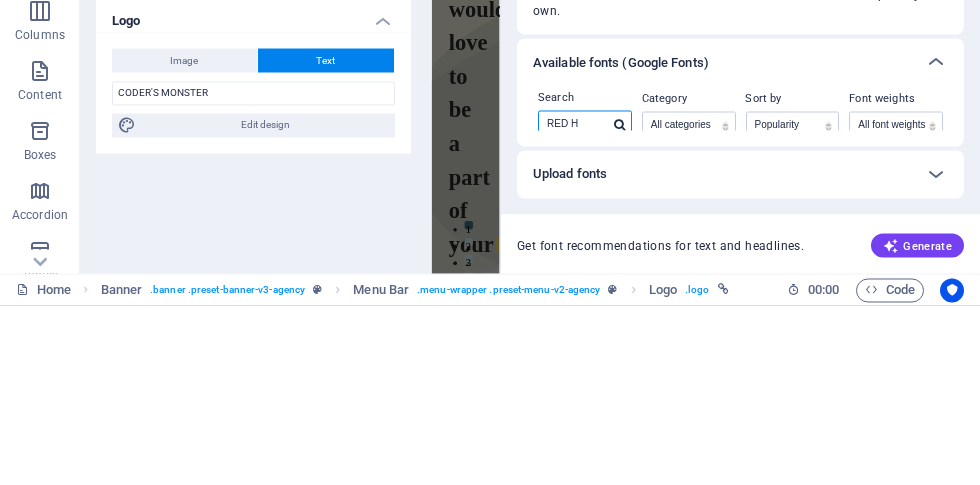 scroll, scrollTop: 14, scrollLeft: 0, axis: vertical 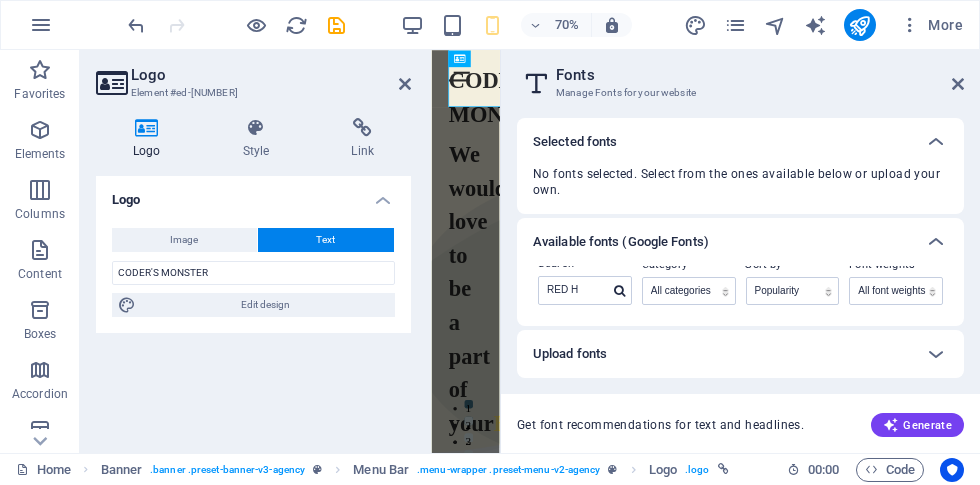 click at bounding box center [619, 291] 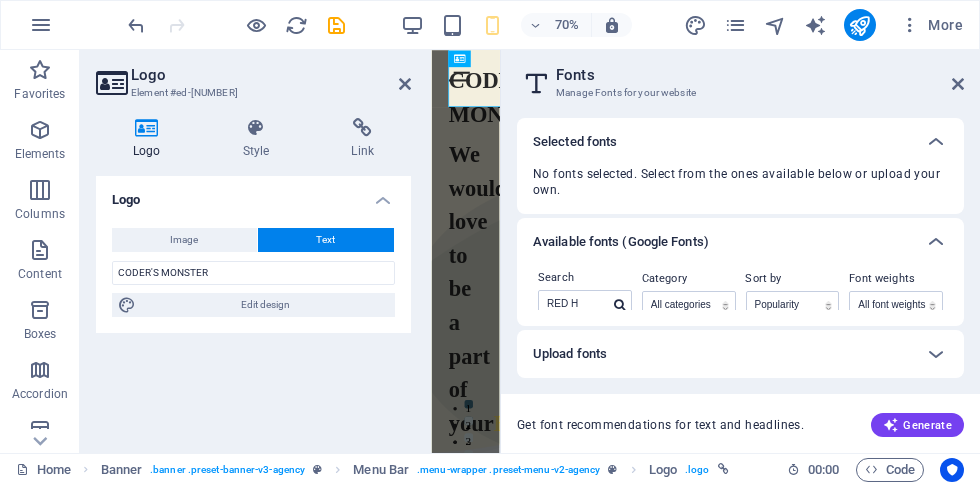scroll, scrollTop: 14, scrollLeft: 0, axis: vertical 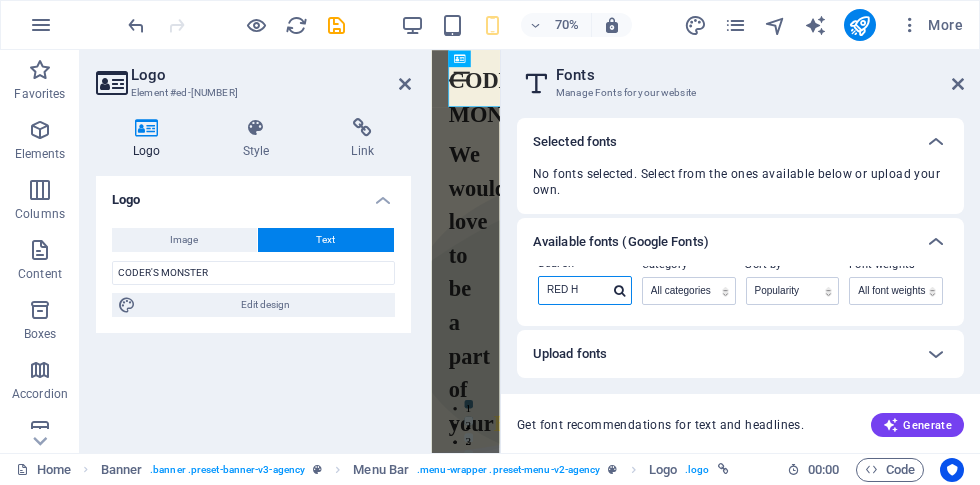 click on "RED H" at bounding box center (574, 290) 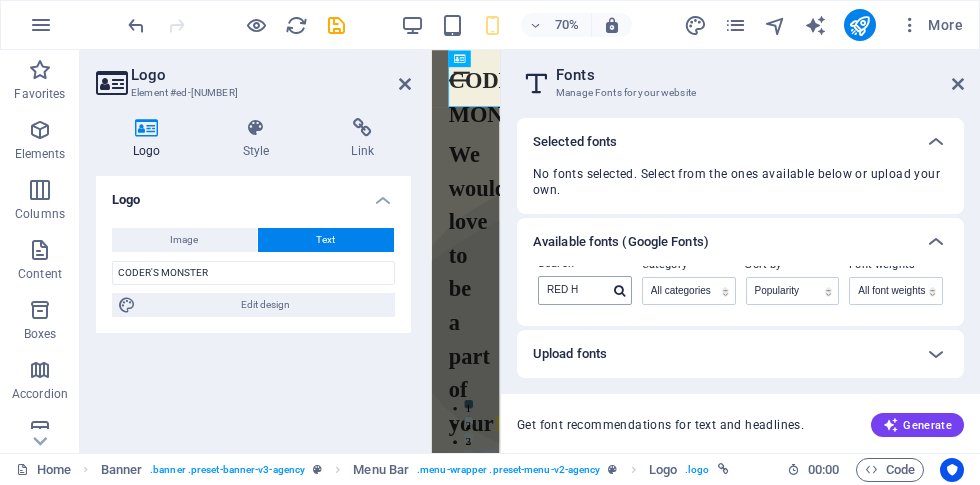 drag, startPoint x: 934, startPoint y: 178, endPoint x: 619, endPoint y: 292, distance: 334.99402 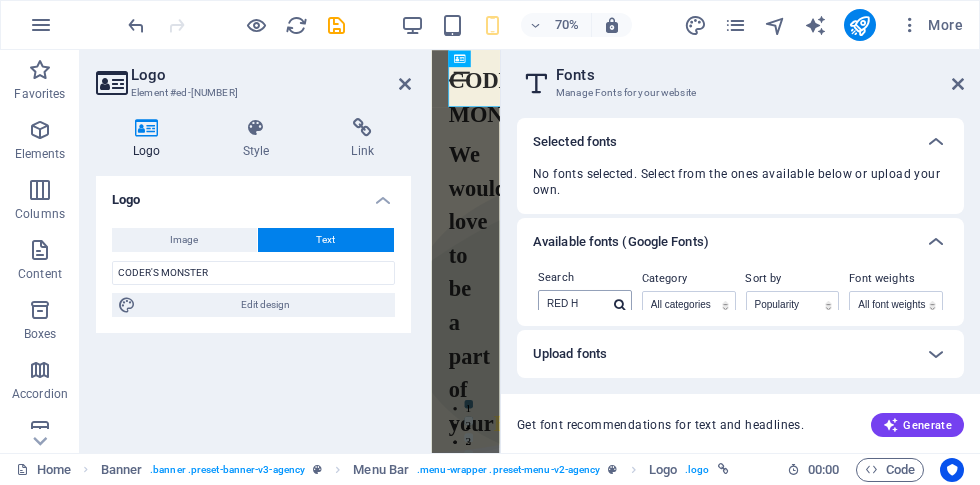 scroll, scrollTop: 14, scrollLeft: 0, axis: vertical 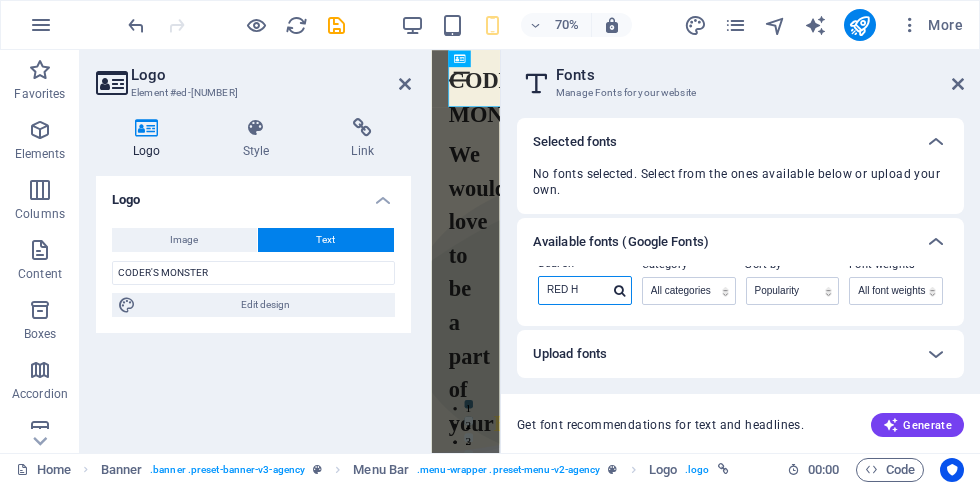 drag, startPoint x: 622, startPoint y: 292, endPoint x: 579, endPoint y: 291, distance: 43.011627 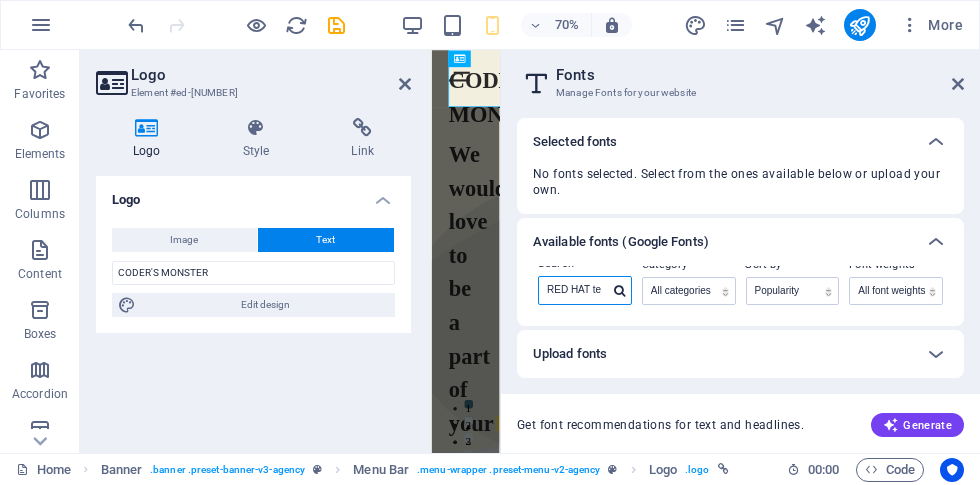 scroll, scrollTop: 0, scrollLeft: 6, axis: horizontal 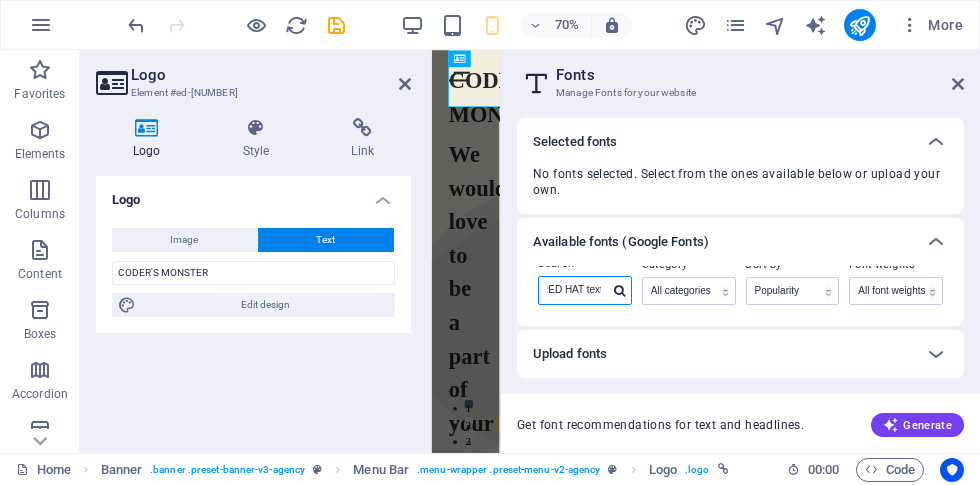 type on "RED HAT text" 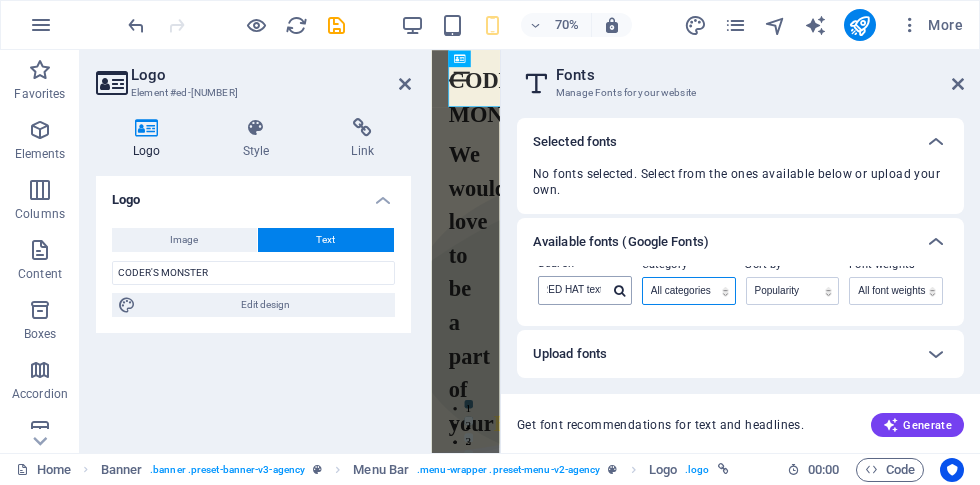 scroll, scrollTop: 0, scrollLeft: 0, axis: both 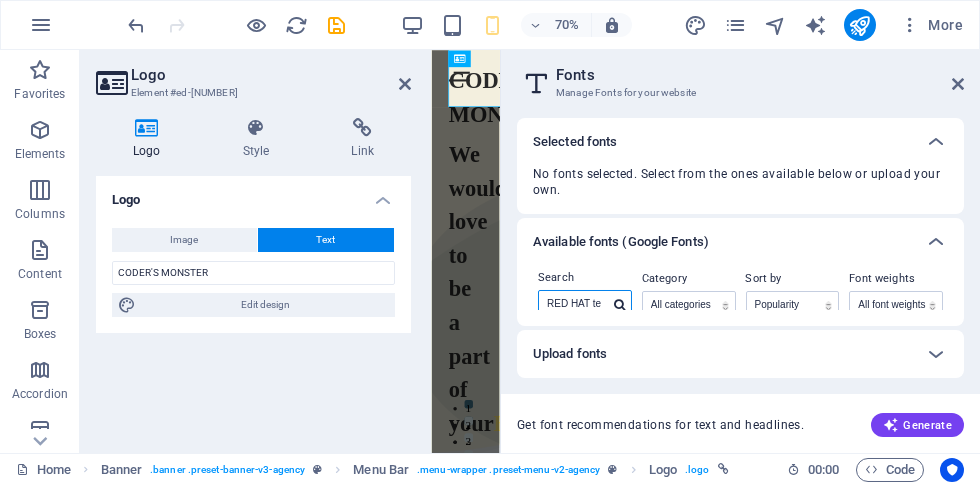 click on "RED HAT text" at bounding box center (574, 304) 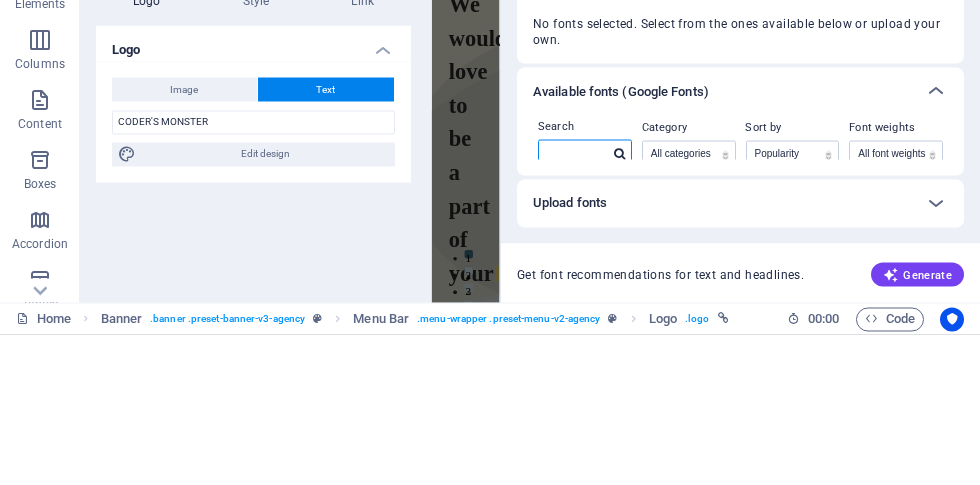 type on "'" 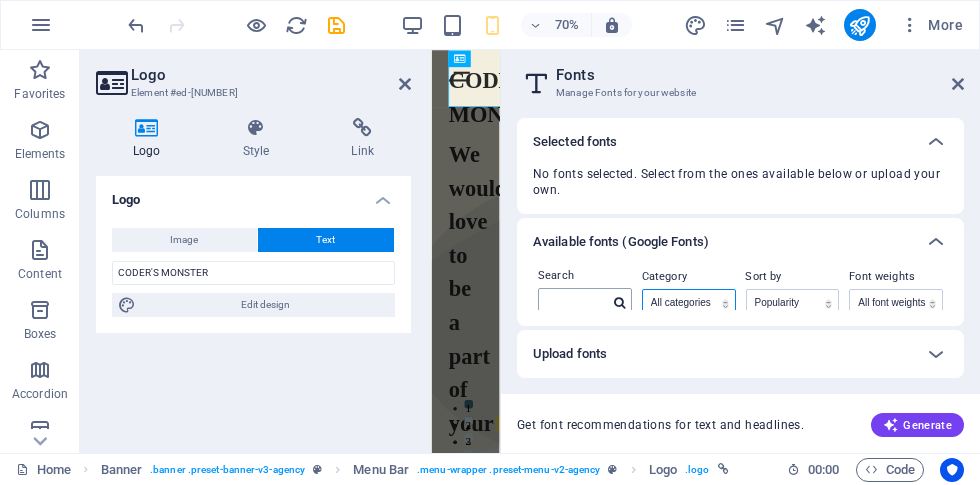 scroll, scrollTop: 0, scrollLeft: 0, axis: both 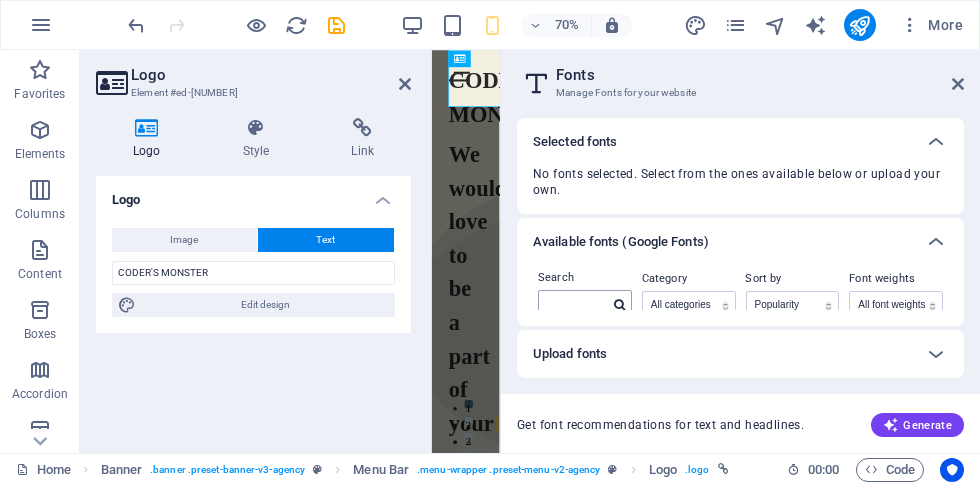 click on "Selected fonts" at bounding box center [740, 142] 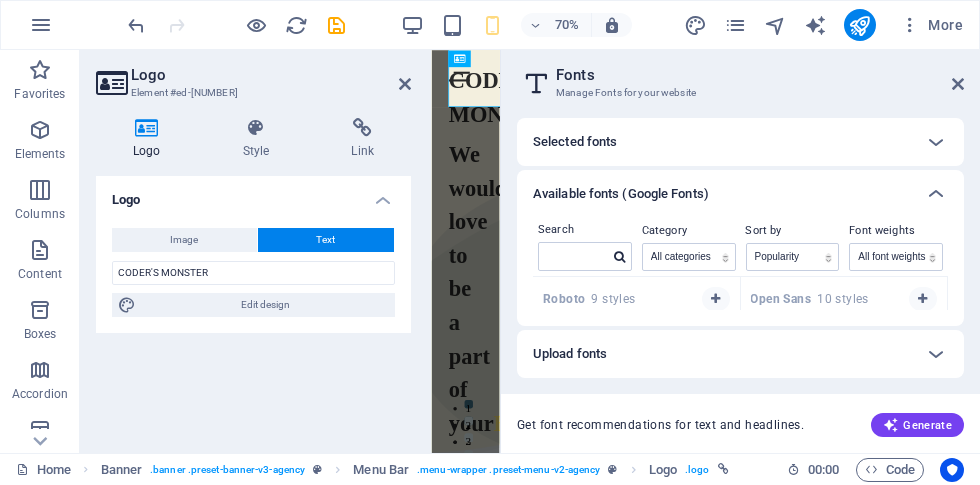 drag, startPoint x: 579, startPoint y: 291, endPoint x: 694, endPoint y: 304, distance: 115.73245 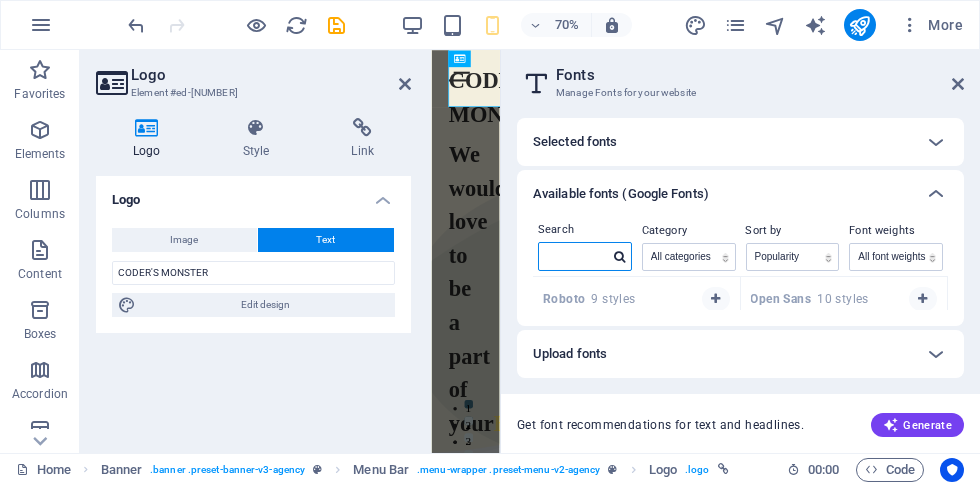 click at bounding box center [574, 256] 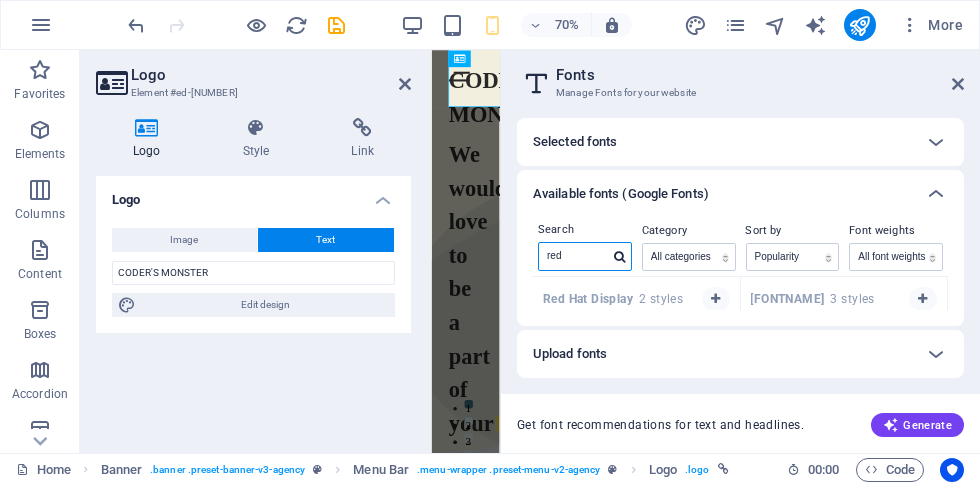 type on "red" 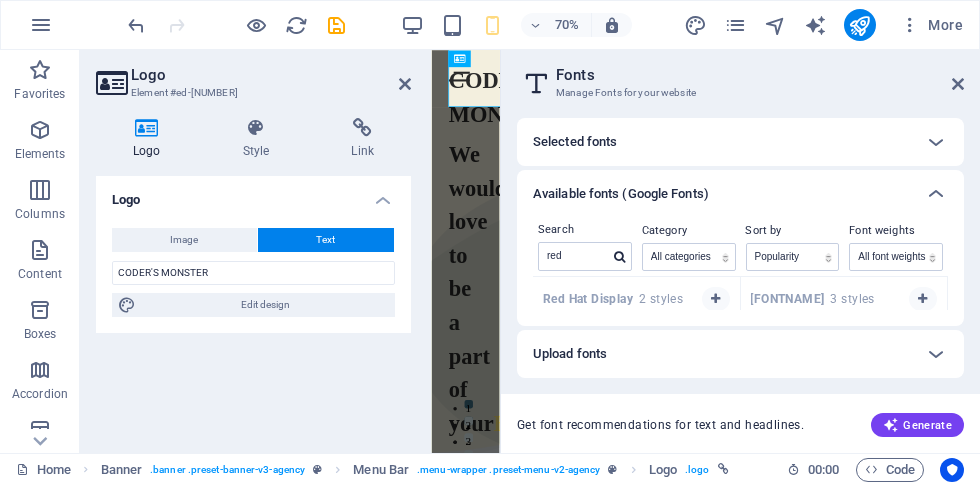 drag, startPoint x: 694, startPoint y: 304, endPoint x: 728, endPoint y: 304, distance: 34 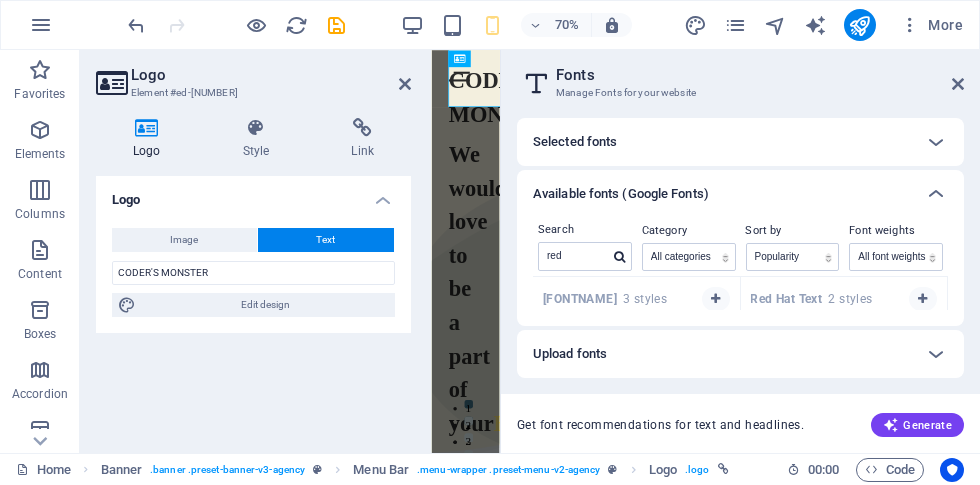 click on "Selected fonts" at bounding box center [722, 142] 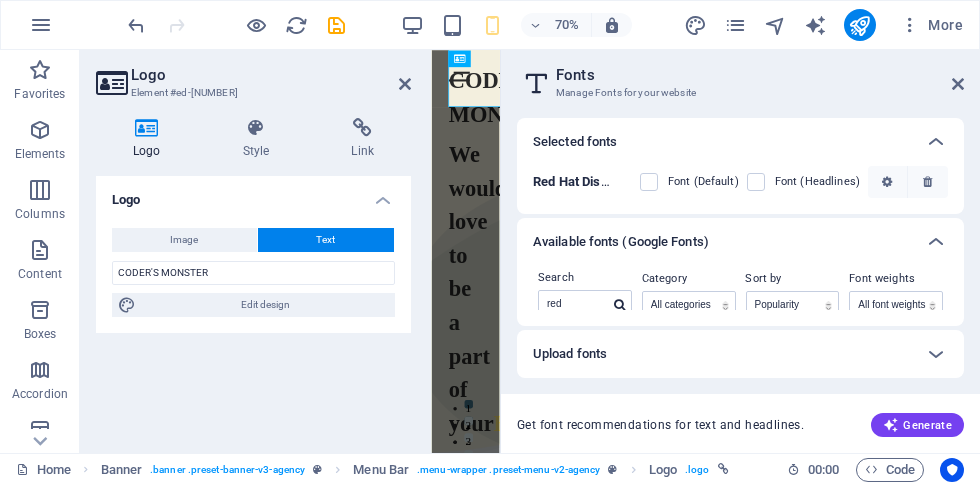 click on "Font (Default)" at bounding box center (703, 182) 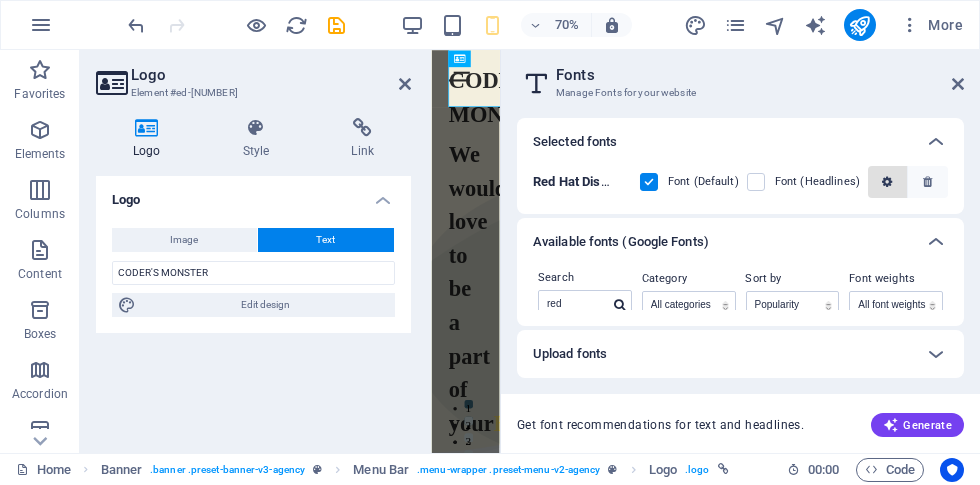 drag, startPoint x: 728, startPoint y: 304, endPoint x: 900, endPoint y: 184, distance: 209.72363 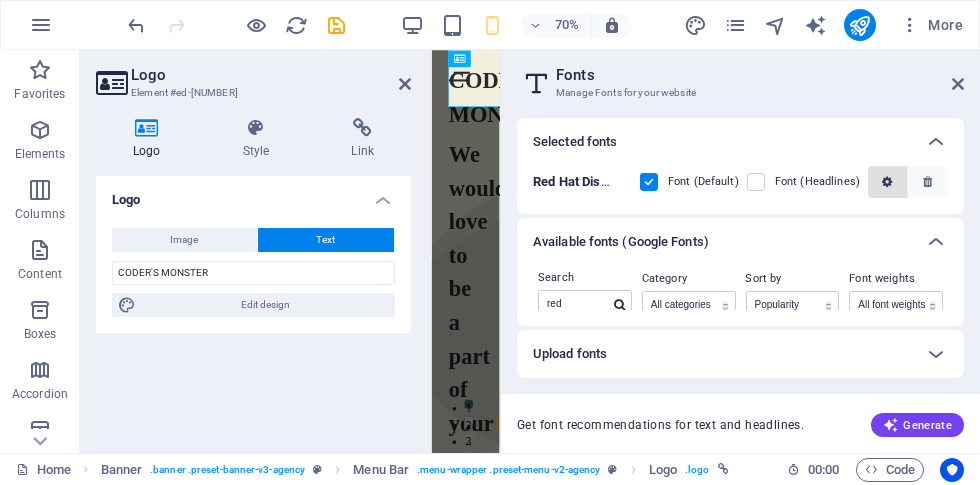 scroll, scrollTop: 0, scrollLeft: 0, axis: both 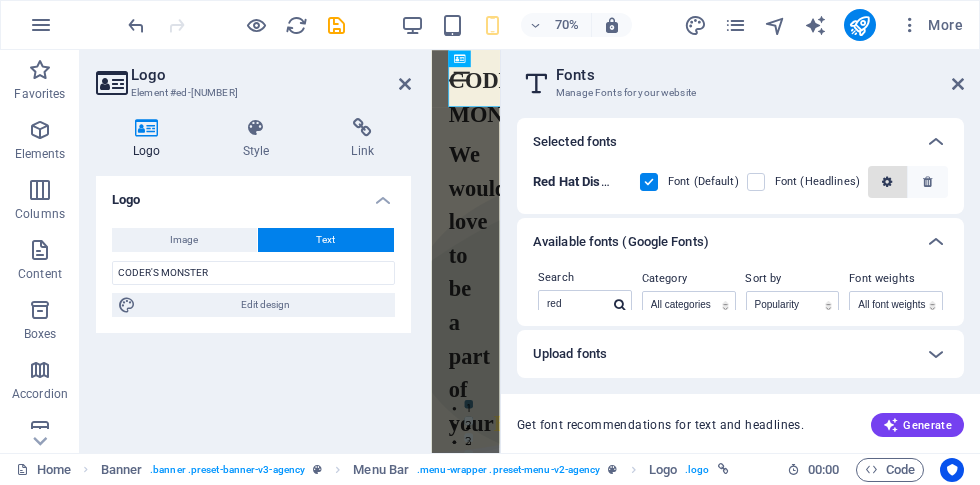 click at bounding box center (887, 182) 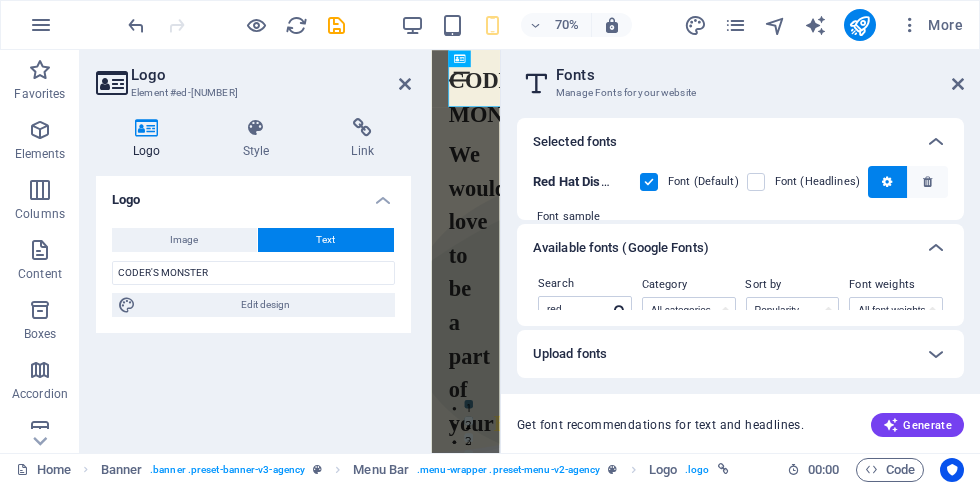 drag, startPoint x: 900, startPoint y: 184, endPoint x: 777, endPoint y: 185, distance: 123.00407 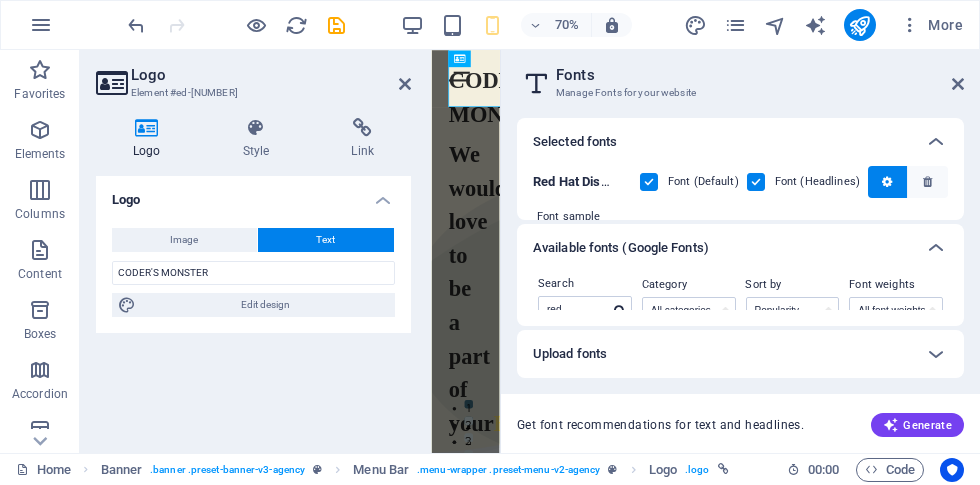 click at bounding box center [756, 182] 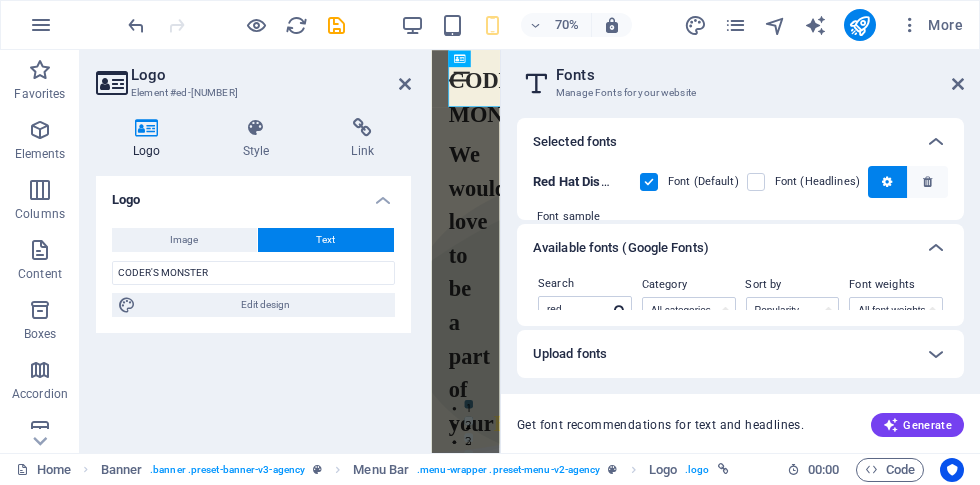 click at bounding box center (756, 182) 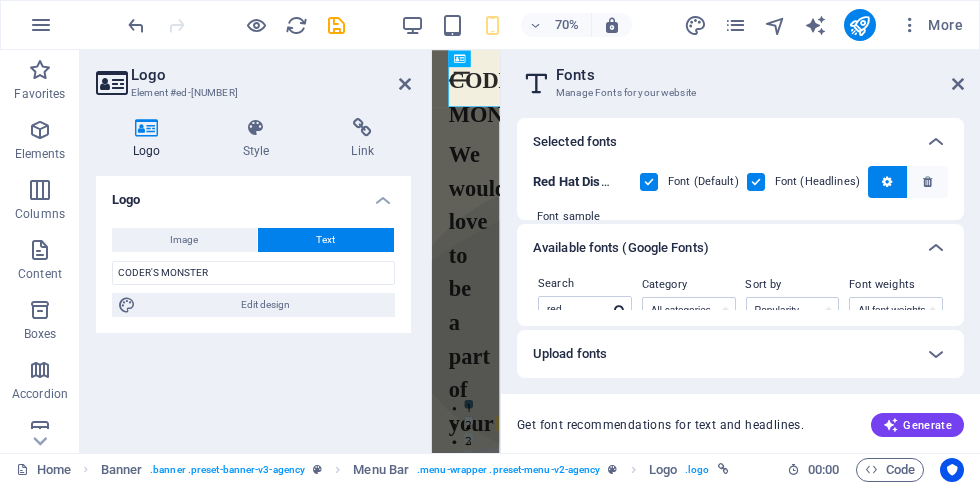 click at bounding box center [756, 182] 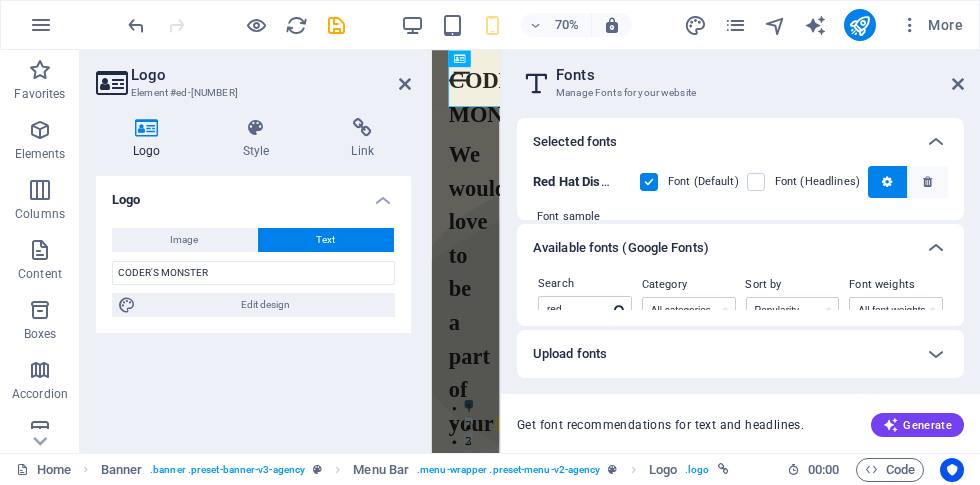 click at bounding box center [756, 182] 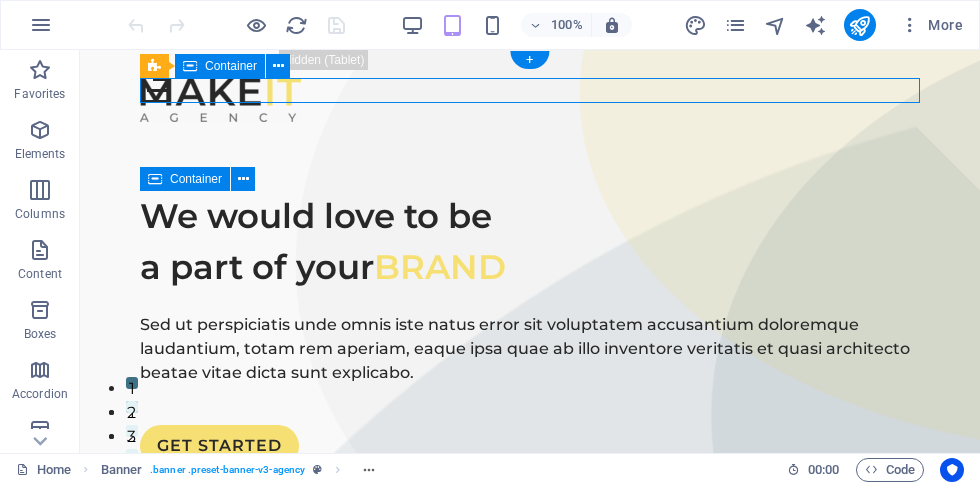 scroll, scrollTop: 0, scrollLeft: 0, axis: both 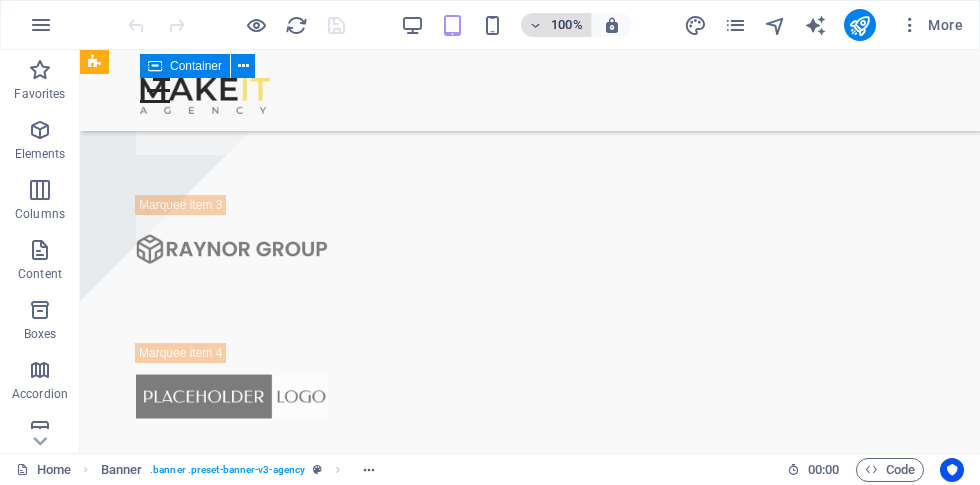 drag, startPoint x: 163, startPoint y: 168, endPoint x: 553, endPoint y: 32, distance: 413.03268 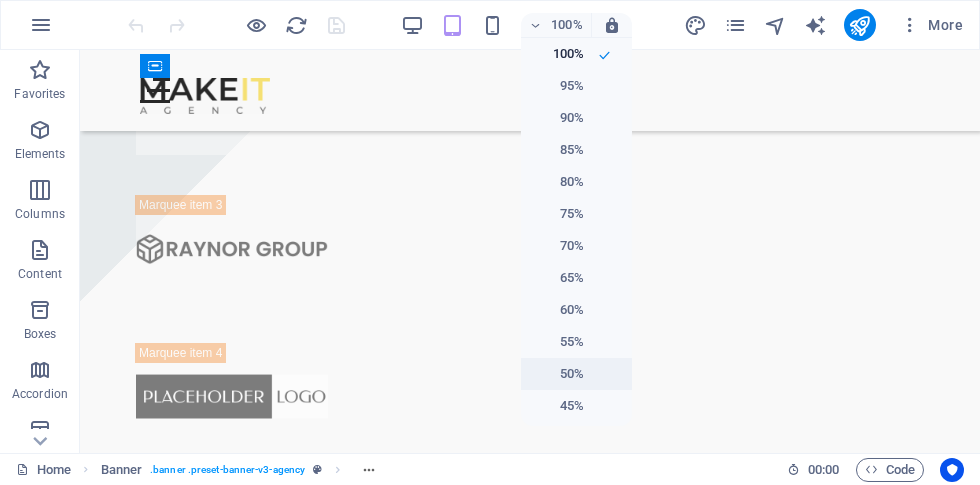 drag, startPoint x: 553, startPoint y: 32, endPoint x: 591, endPoint y: 378, distance: 348.08044 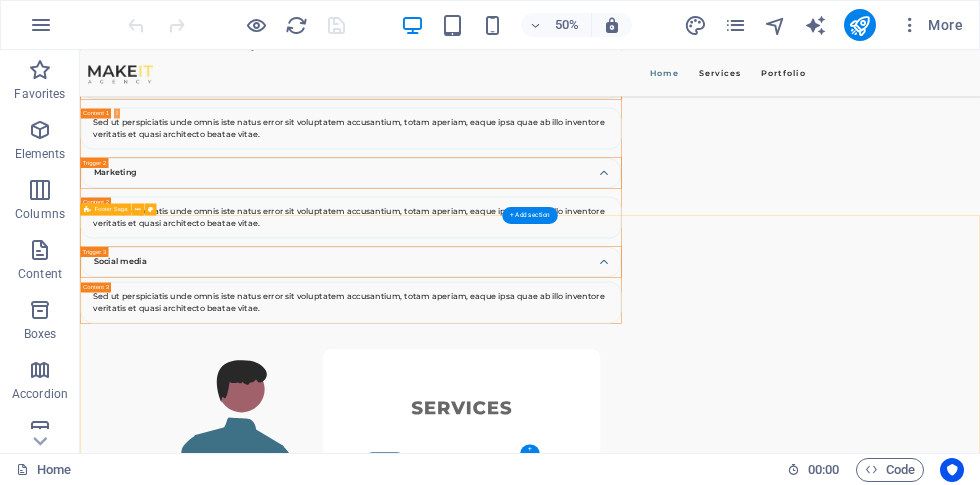 scroll, scrollTop: 4663, scrollLeft: 0, axis: vertical 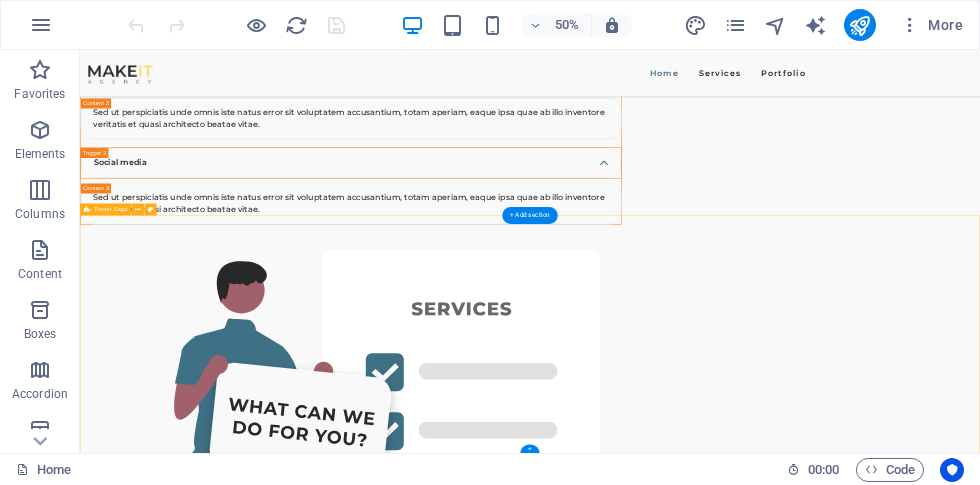 drag, startPoint x: 671, startPoint y: 428, endPoint x: 962, endPoint y: 798, distance: 470.7239 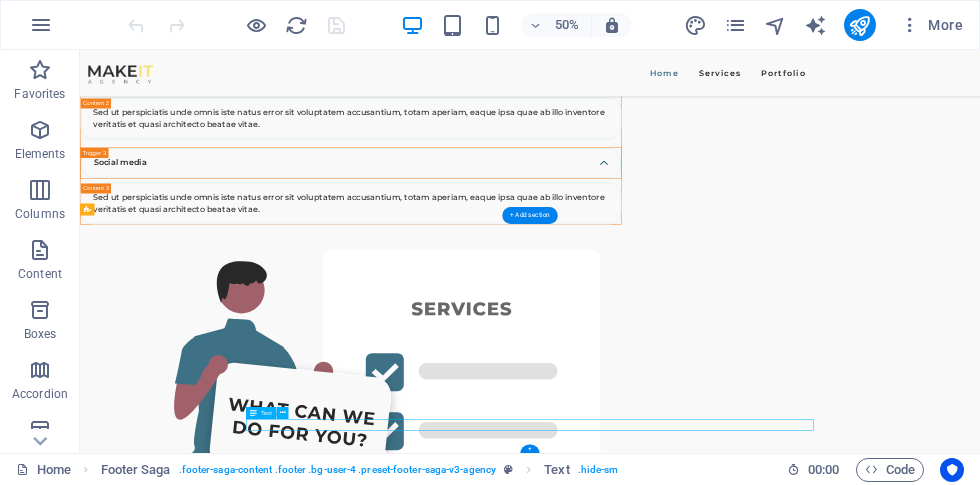 drag, startPoint x: 962, startPoint y: 798, endPoint x: 835, endPoint y: 802, distance: 127.06297 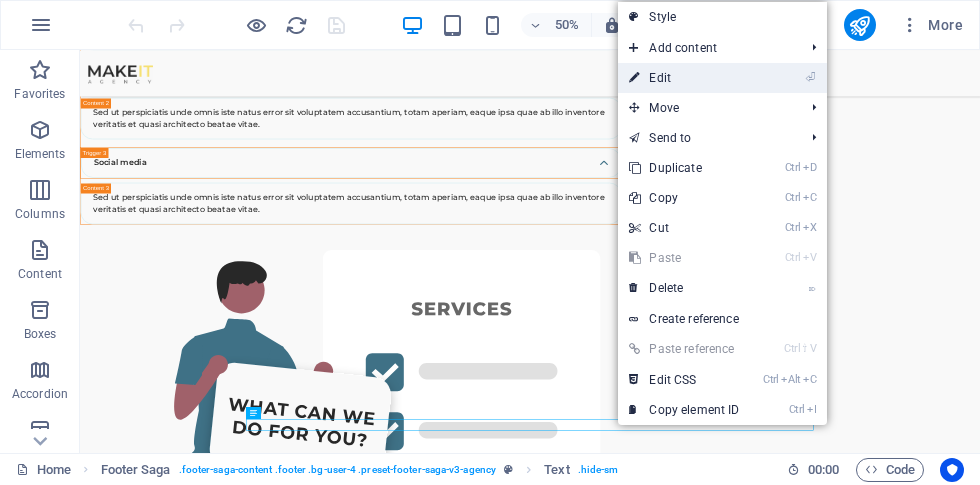 drag, startPoint x: 683, startPoint y: 80, endPoint x: 673, endPoint y: 78, distance: 10.198039 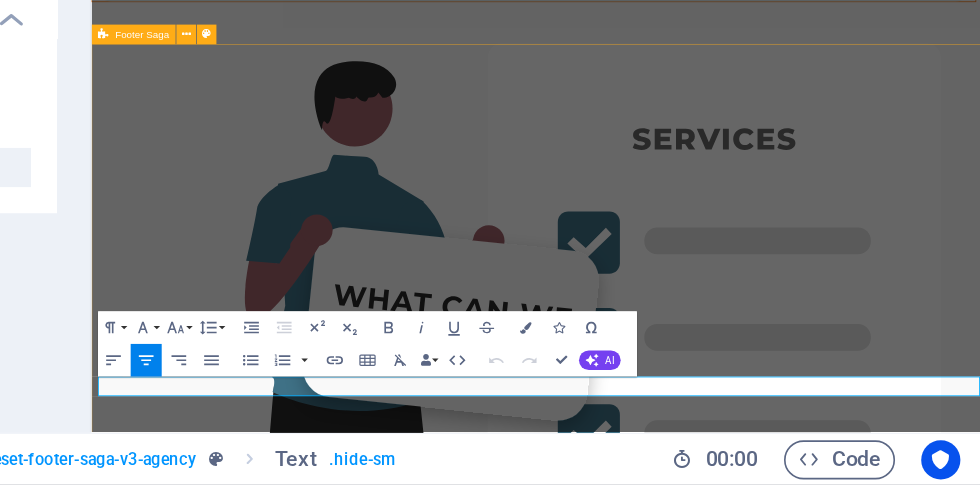 scroll, scrollTop: 4634, scrollLeft: 0, axis: vertical 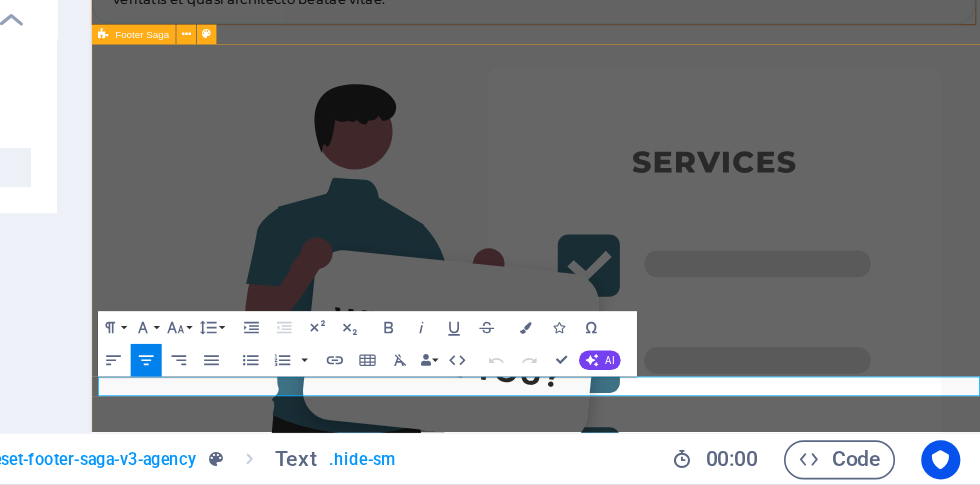 drag, startPoint x: 764, startPoint y: -148, endPoint x: 576, endPoint y: 519, distance: 692.98846 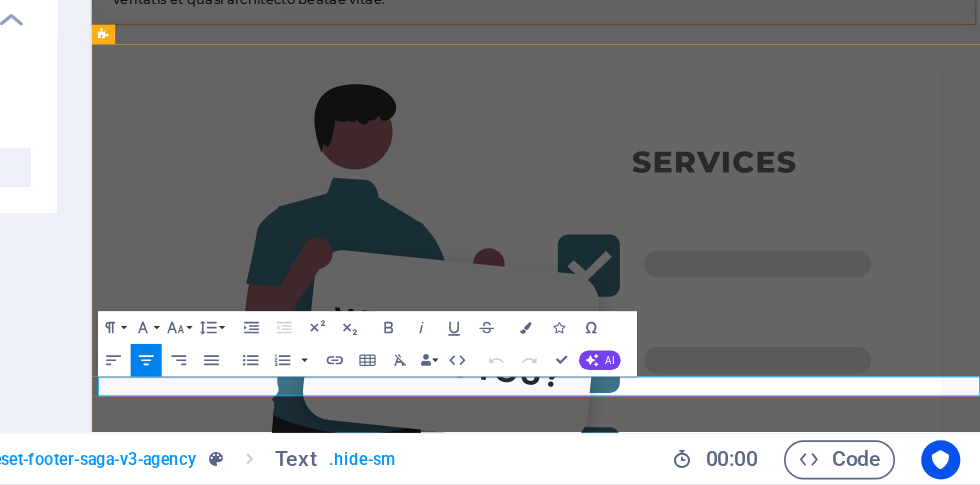 click on "MAKEIT AGENCY © 2023. All Rights Reserved." at bounding box center (639, 16950) 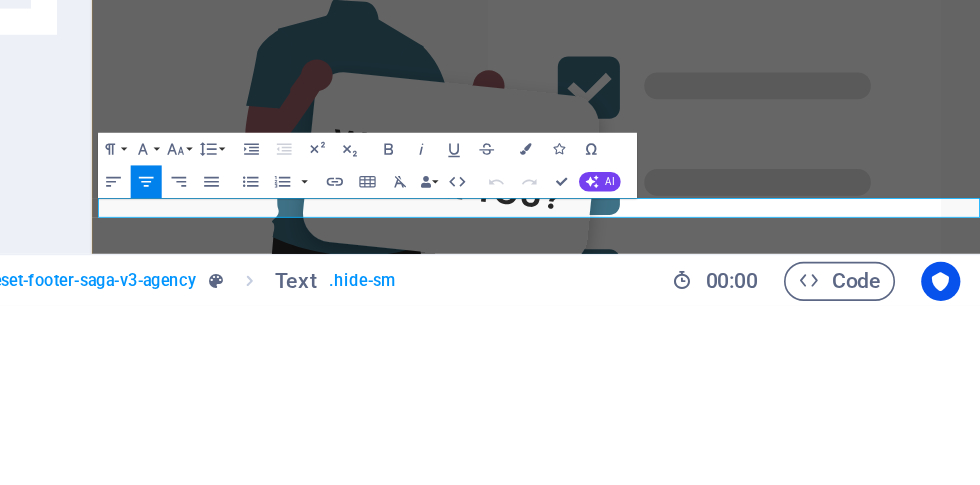 scroll, scrollTop: 0, scrollLeft: 0, axis: both 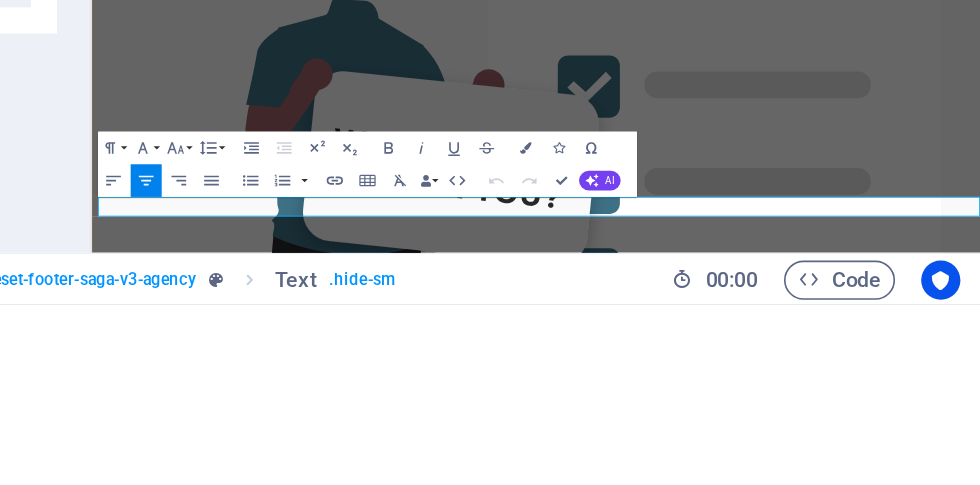 drag, startPoint x: 576, startPoint y: 340, endPoint x: 832, endPoint y: 334, distance: 256.0703 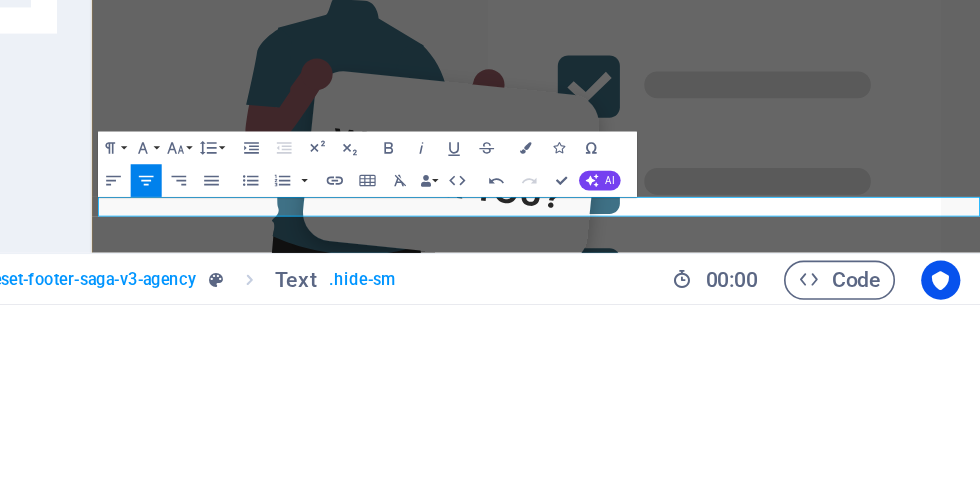 click on "Copyright © 2025 Coder's Monster by [NAME]" at bounding box center (639, 16757) 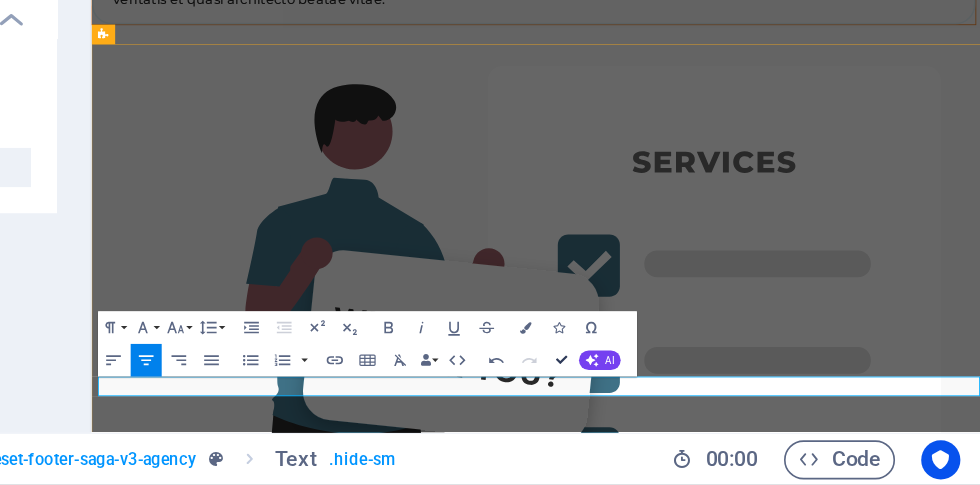 drag, startPoint x: 741, startPoint y: 739, endPoint x: 719, endPoint y: 408, distance: 331.73032 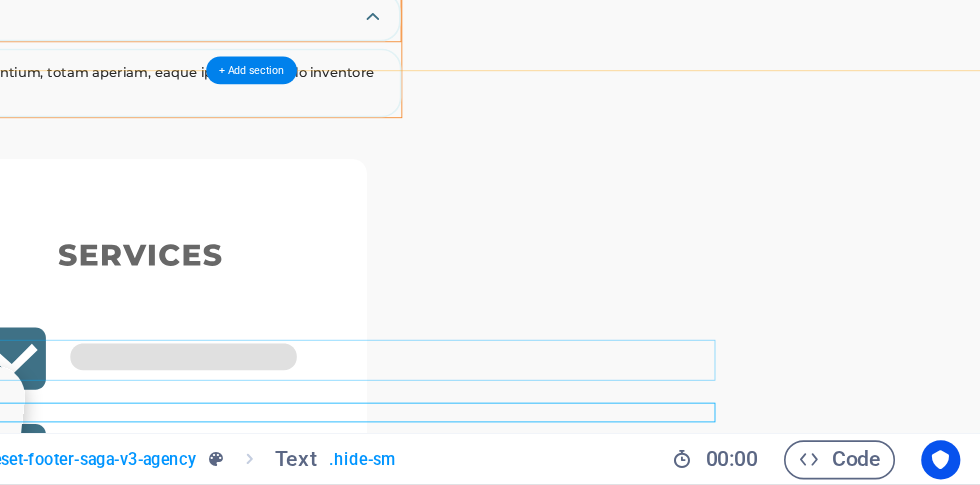 scroll, scrollTop: 4663, scrollLeft: 0, axis: vertical 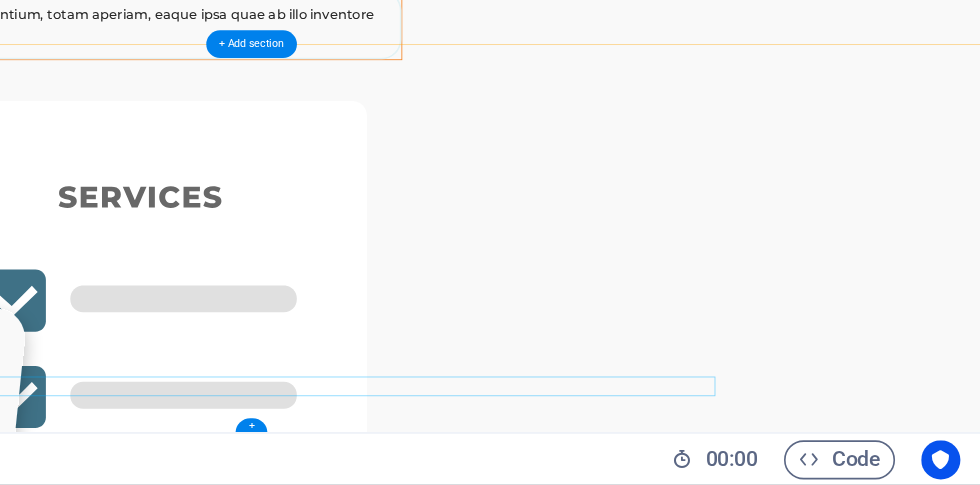 drag, startPoint x: 236, startPoint y: 182, endPoint x: 344, endPoint y: 527, distance: 361.50934 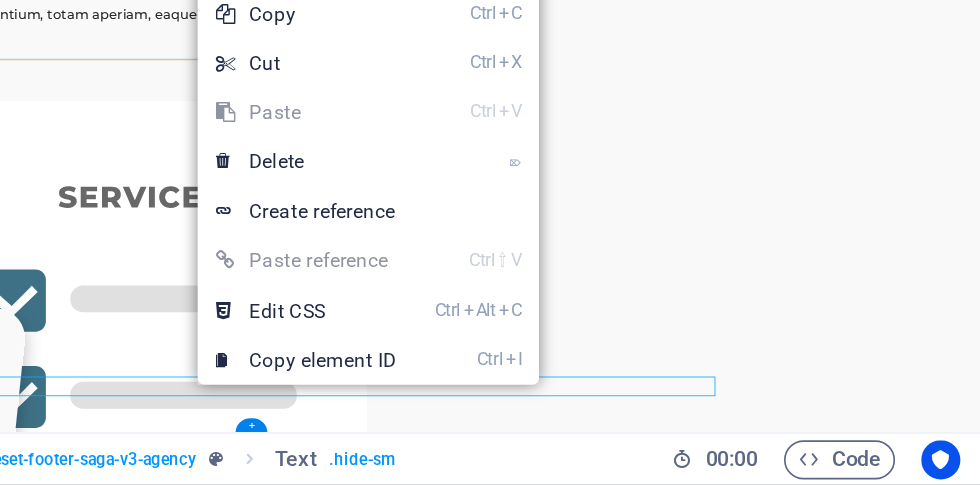 scroll, scrollTop: 0, scrollLeft: 0, axis: both 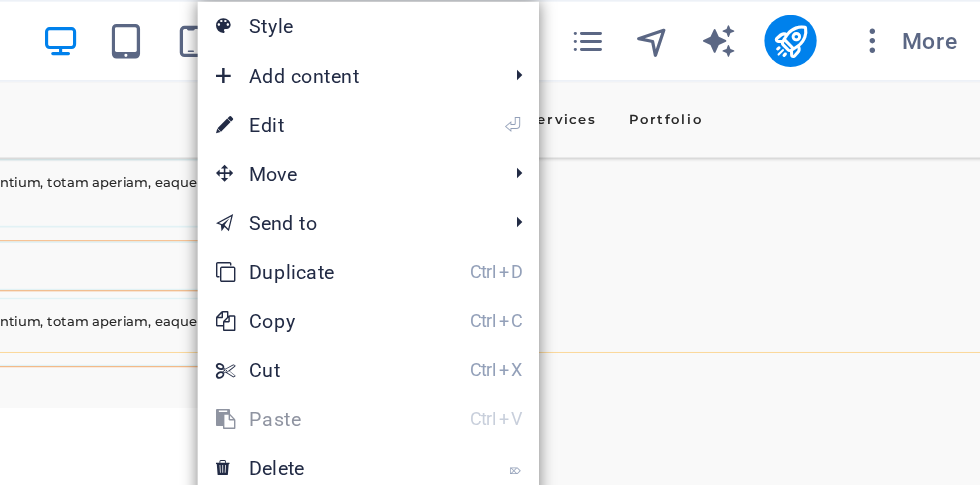 click on "⏎  Edit" at bounding box center [564, 77] 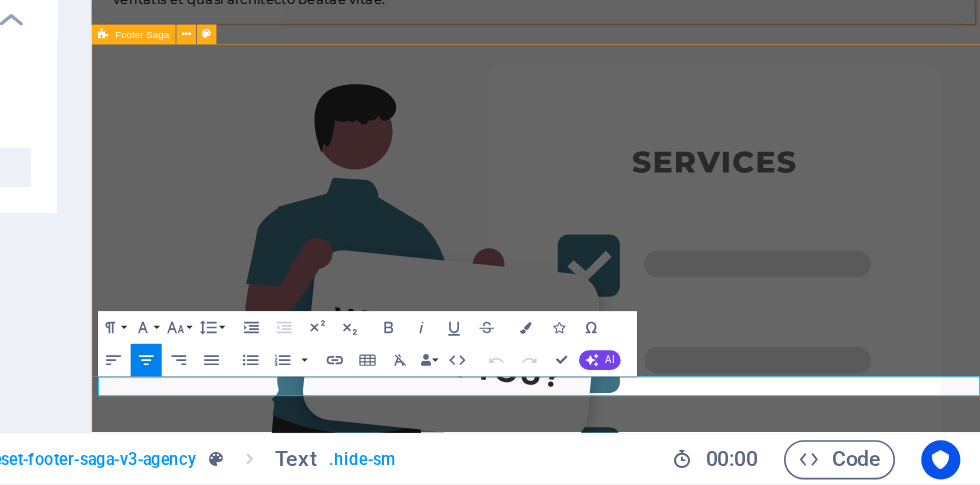scroll, scrollTop: 0, scrollLeft: 0, axis: both 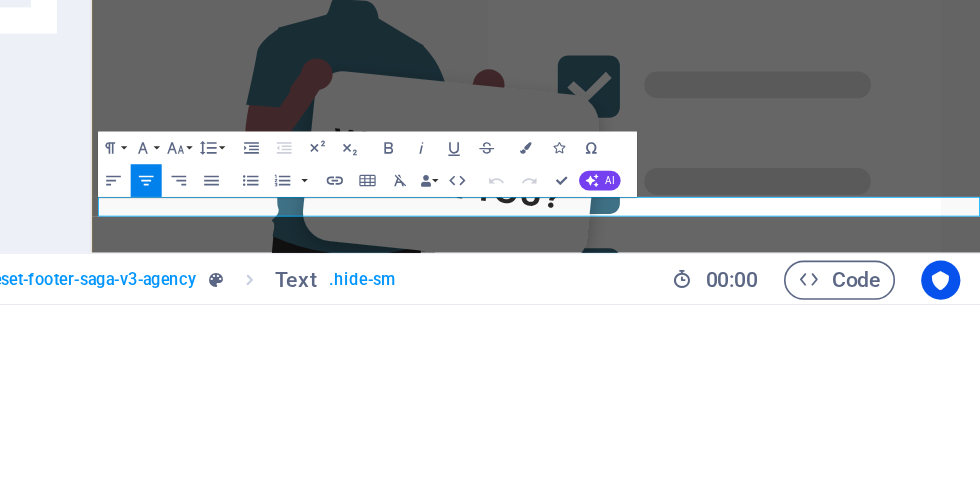drag, startPoint x: 918, startPoint y: 348, endPoint x: 554, endPoint y: 350, distance: 364.0055 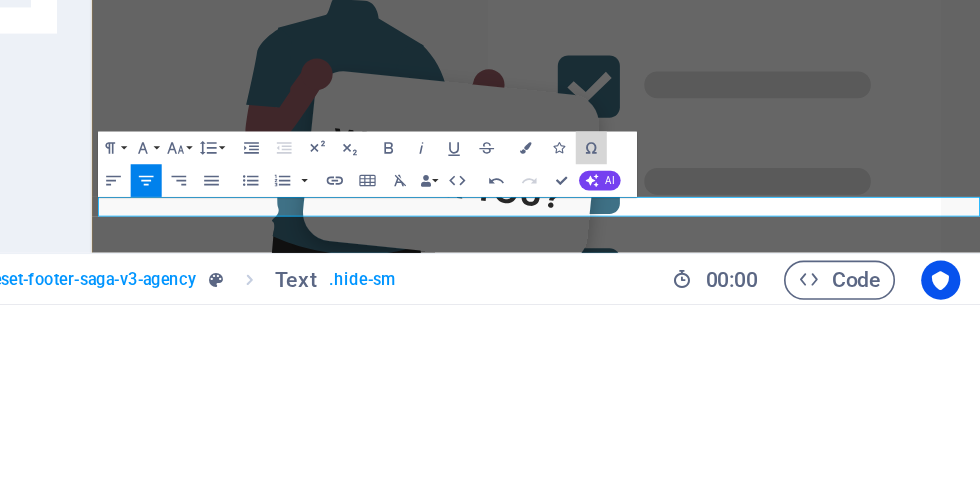 click 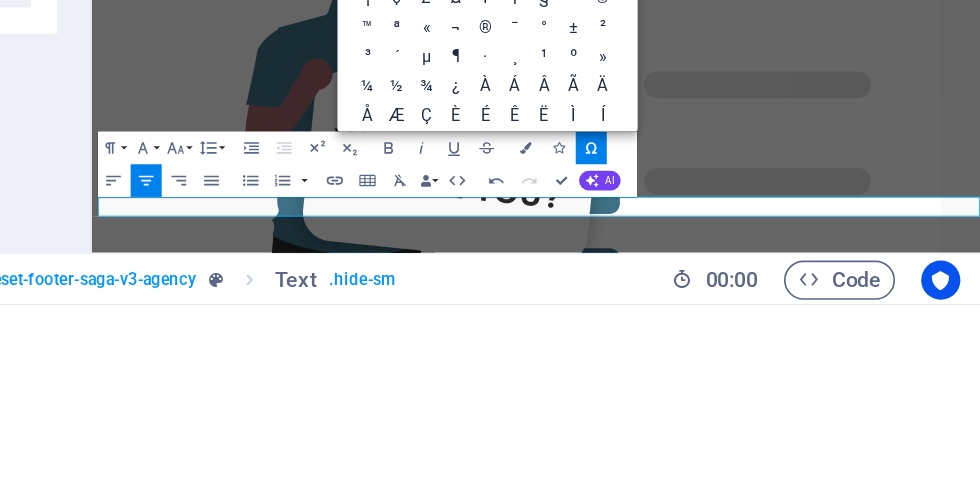 scroll, scrollTop: 0, scrollLeft: 0, axis: both 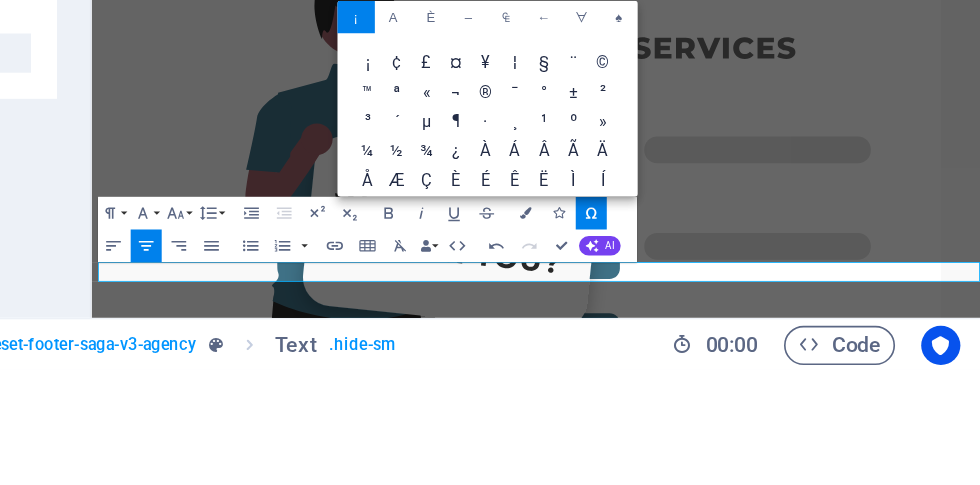 drag, startPoint x: 463, startPoint y: 755, endPoint x: 753, endPoint y: 297, distance: 542.0922 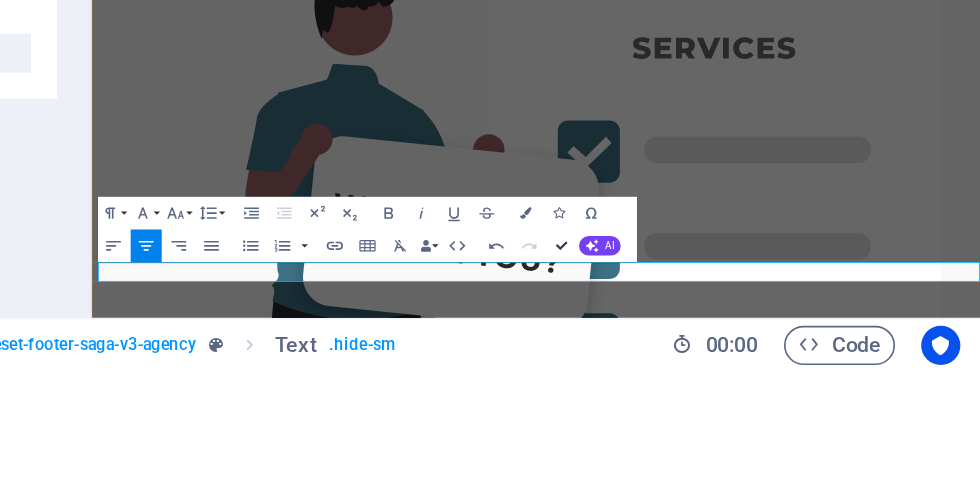 drag, startPoint x: 753, startPoint y: 297, endPoint x: 720, endPoint y: 409, distance: 116.76044 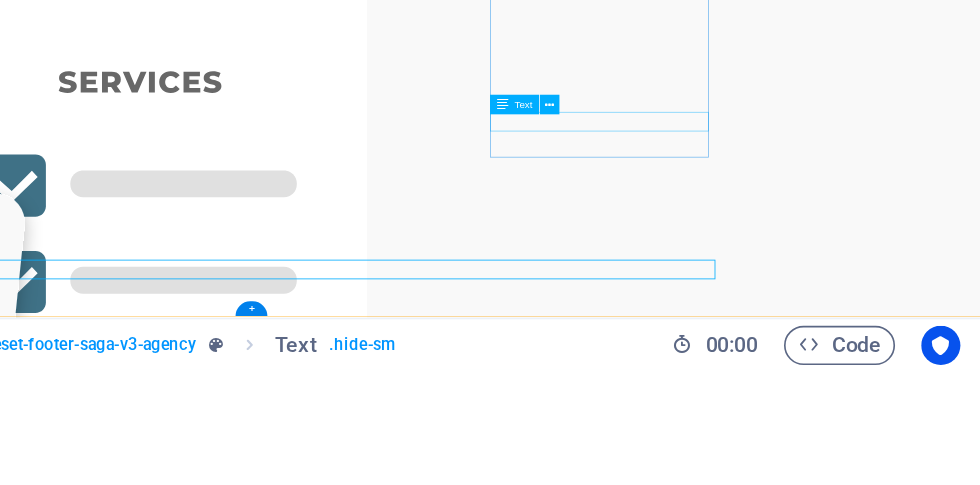 scroll, scrollTop: 0, scrollLeft: 0, axis: both 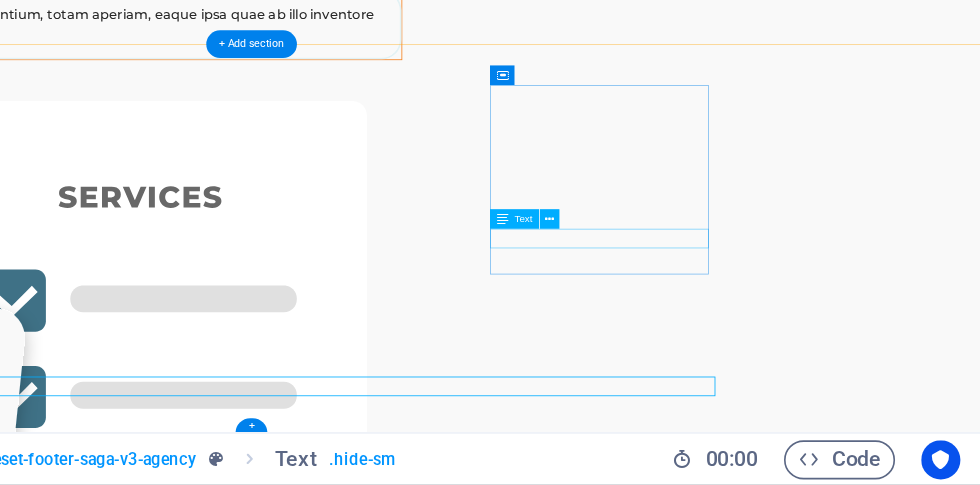 click on "MAKEIT AGENCY © 2023. All Rights Reserved." at bounding box center (93, 18690) 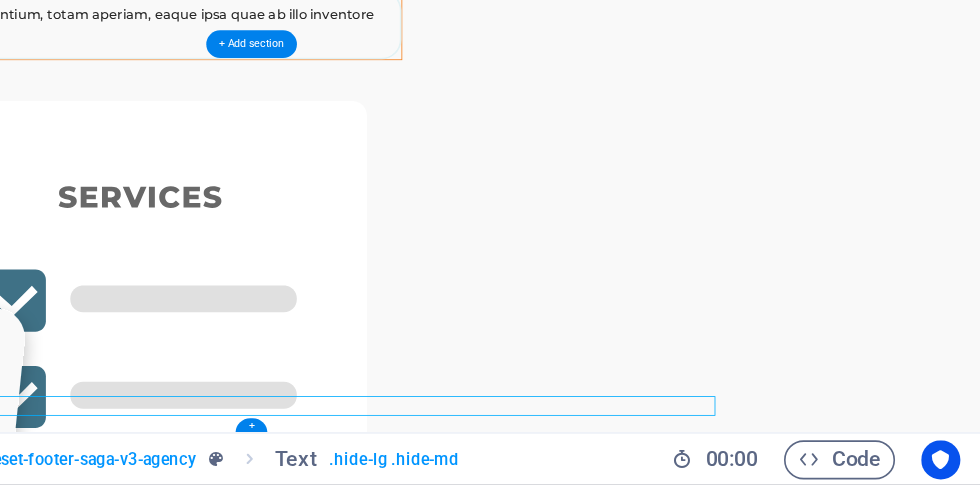 drag, startPoint x: 237, startPoint y: 183, endPoint x: 537, endPoint y: 546, distance: 470.92355 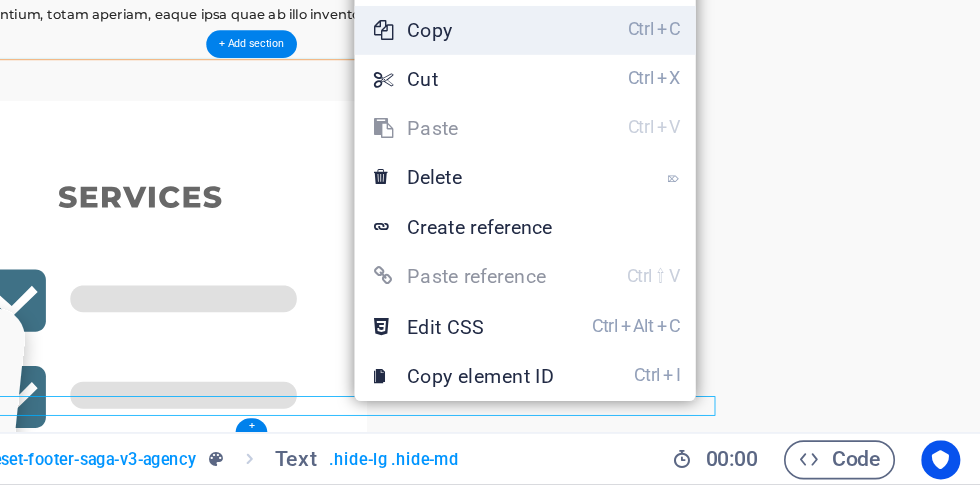 drag, startPoint x: 1020, startPoint y: 772, endPoint x: 658, endPoint y: 206, distance: 671.8631 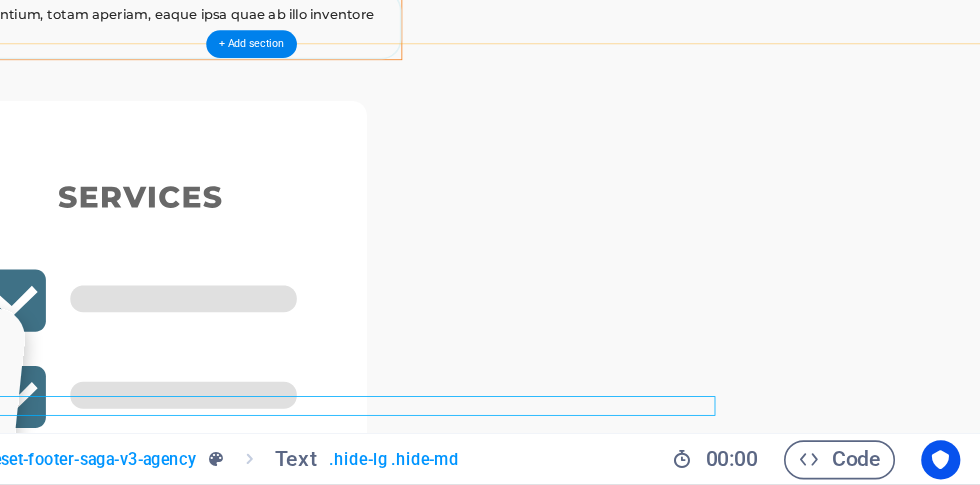 drag, startPoint x: 175, startPoint y: -20, endPoint x: 502, endPoint y: 527, distance: 637.28955 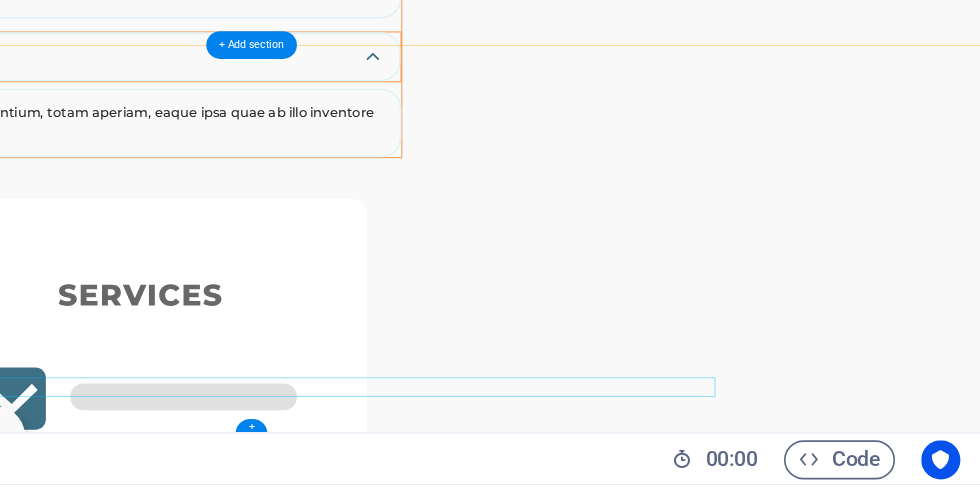 scroll, scrollTop: 4663, scrollLeft: 0, axis: vertical 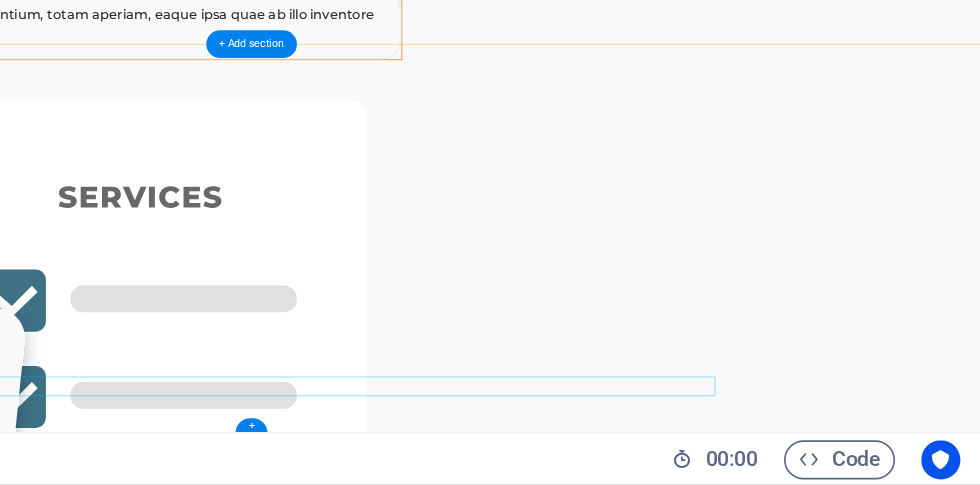 drag, startPoint x: 502, startPoint y: 527, endPoint x: 482, endPoint y: 516, distance: 22.825424 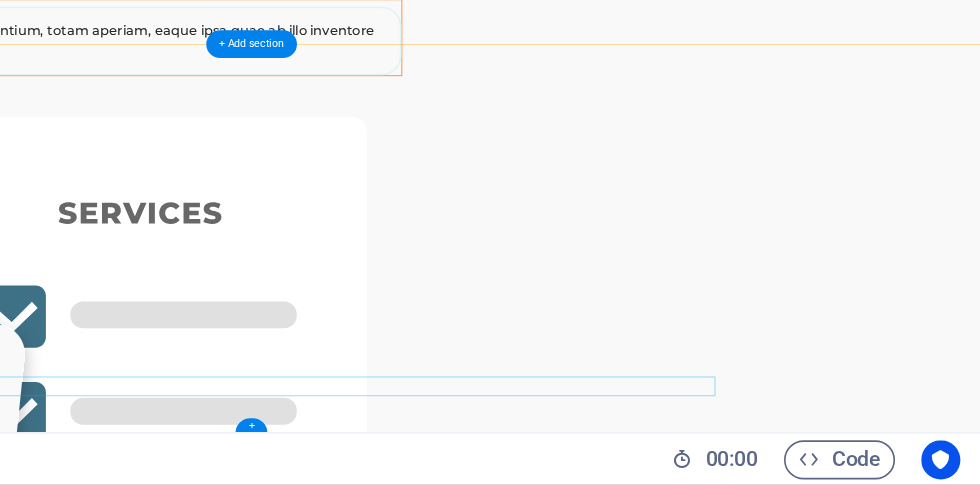 scroll, scrollTop: 4663, scrollLeft: 0, axis: vertical 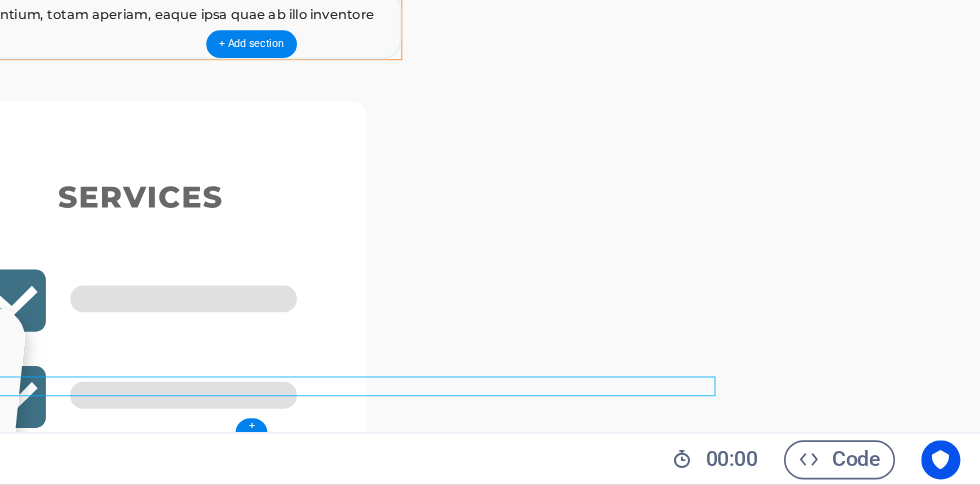 drag, startPoint x: 482, startPoint y: 516, endPoint x: 313, endPoint y: 531, distance: 169.66437 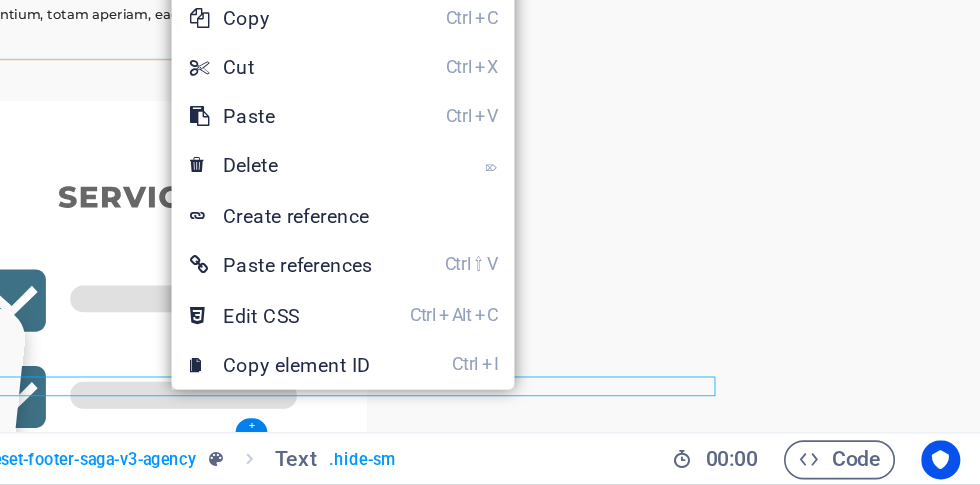 click on "Ctrl ⇧ V  Paste references" at bounding box center [548, 351] 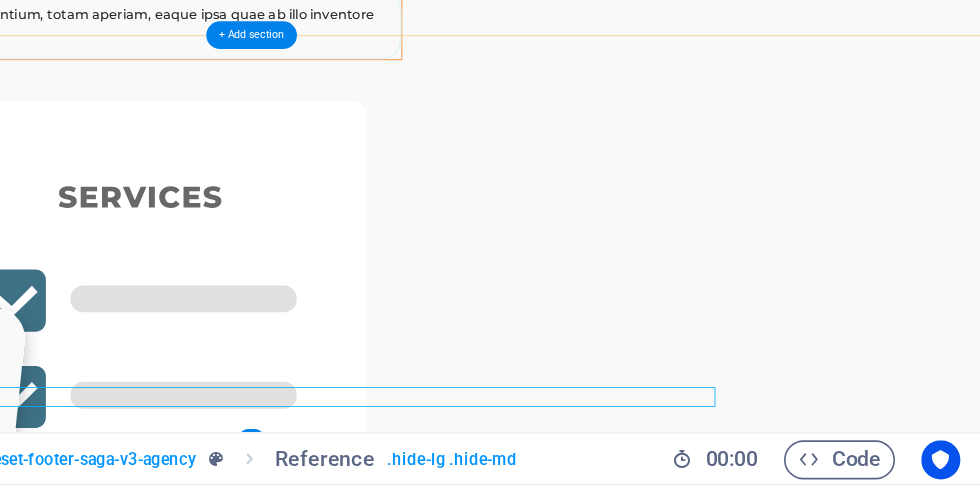 scroll, scrollTop: 4687, scrollLeft: 0, axis: vertical 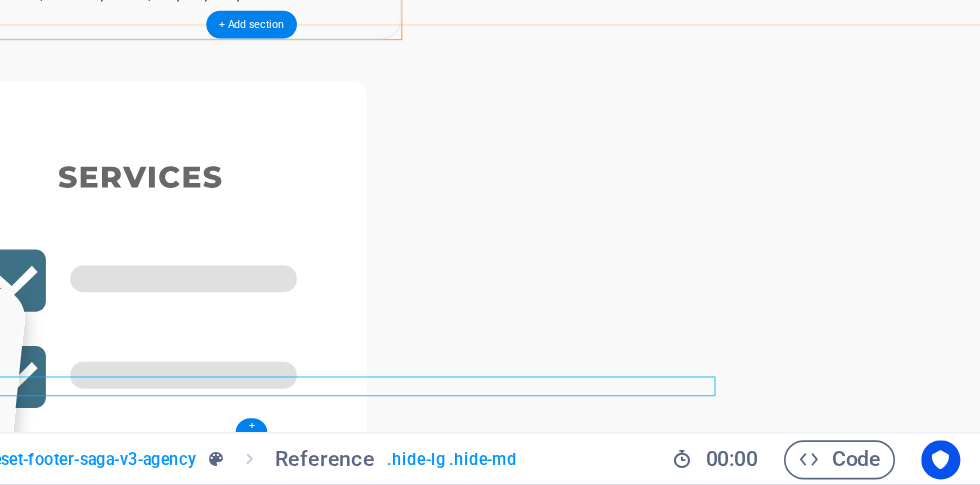 drag, startPoint x: 313, startPoint y: 531, endPoint x: 452, endPoint y: 530, distance: 139.0036 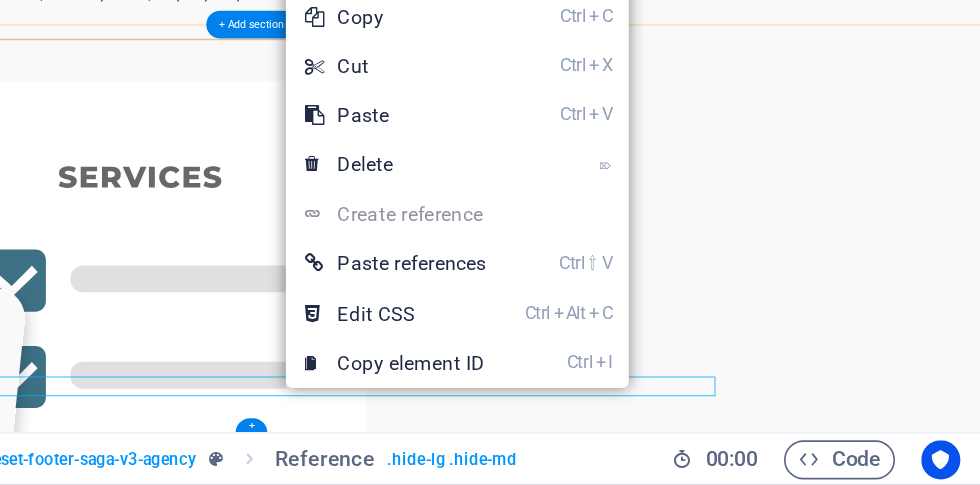 click on "⌦  Delete" at bounding box center [618, 289] 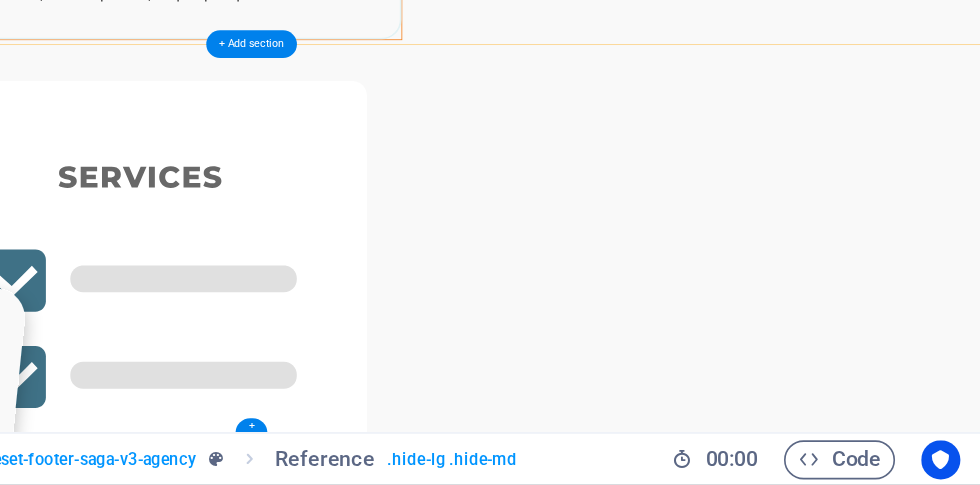 scroll, scrollTop: 4663, scrollLeft: 0, axis: vertical 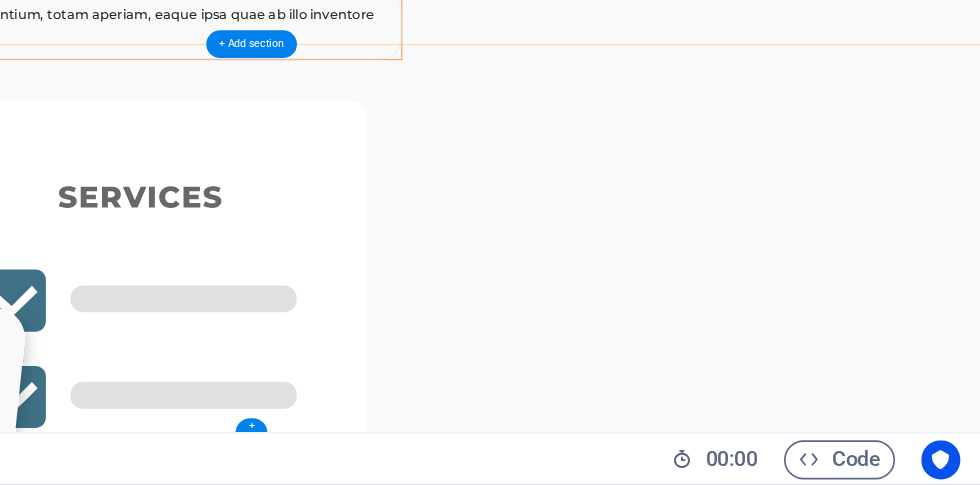 drag, startPoint x: 452, startPoint y: 530, endPoint x: 477, endPoint y: 542, distance: 27.730848 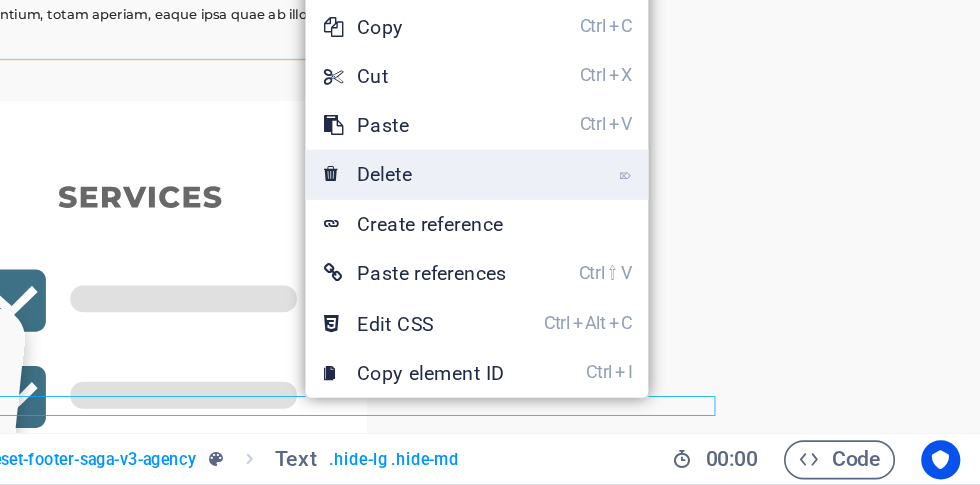 click on "⌦  Delete" at bounding box center (630, 295) 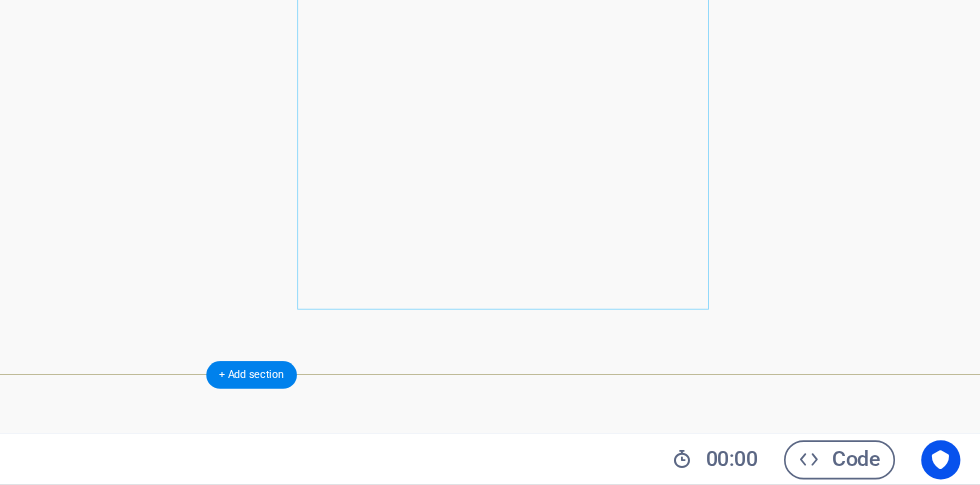 scroll, scrollTop: 0, scrollLeft: 0, axis: both 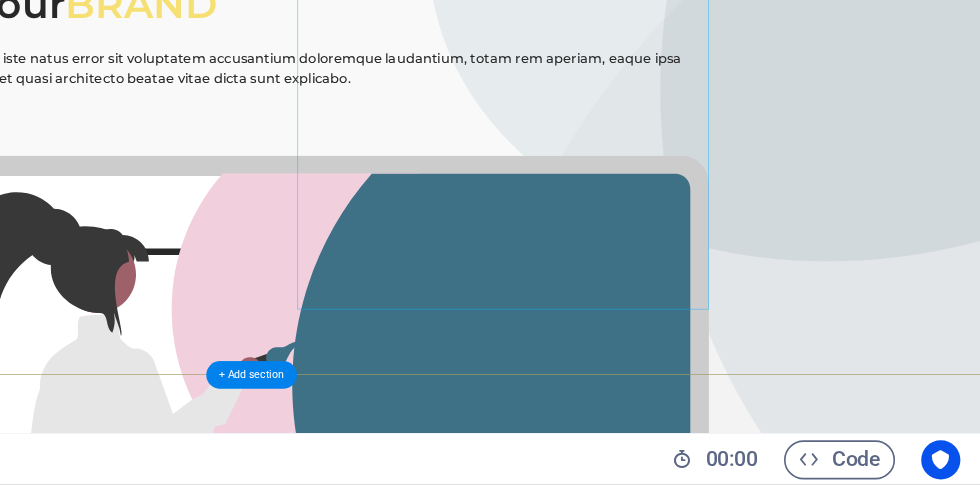 drag, startPoint x: 122, startPoint y: 65, endPoint x: 716, endPoint y: 235, distance: 617.8479 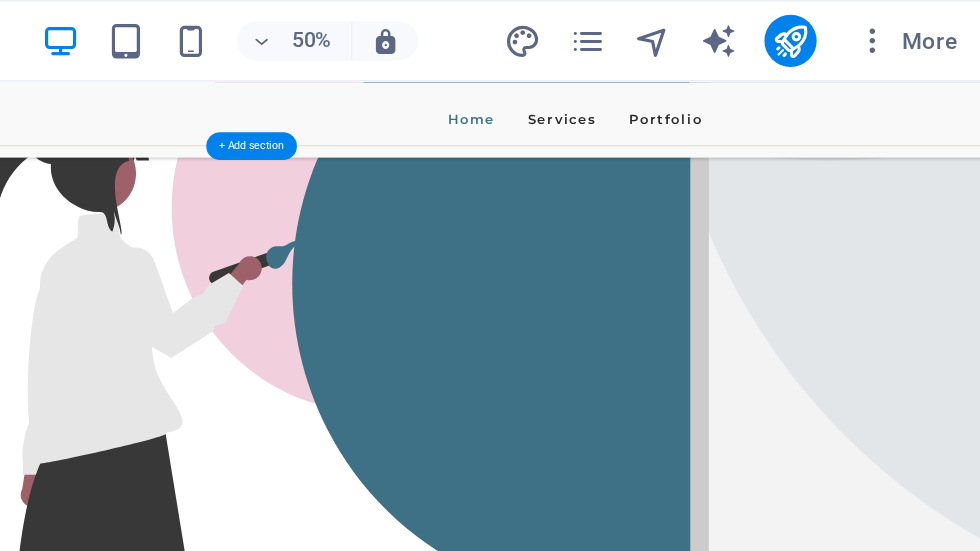 scroll, scrollTop: 766, scrollLeft: 0, axis: vertical 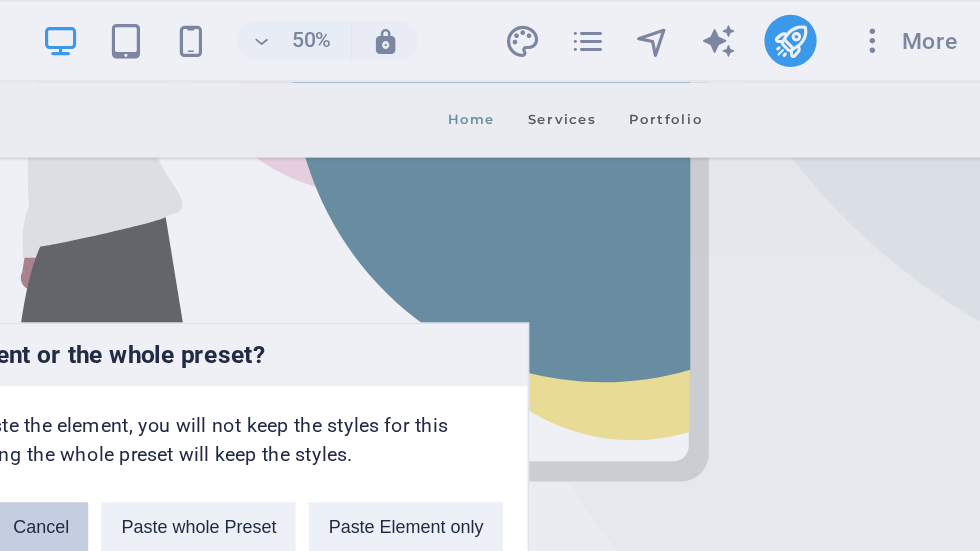 drag, startPoint x: 1199, startPoint y: 461, endPoint x: 418, endPoint y: 329, distance: 792.07635 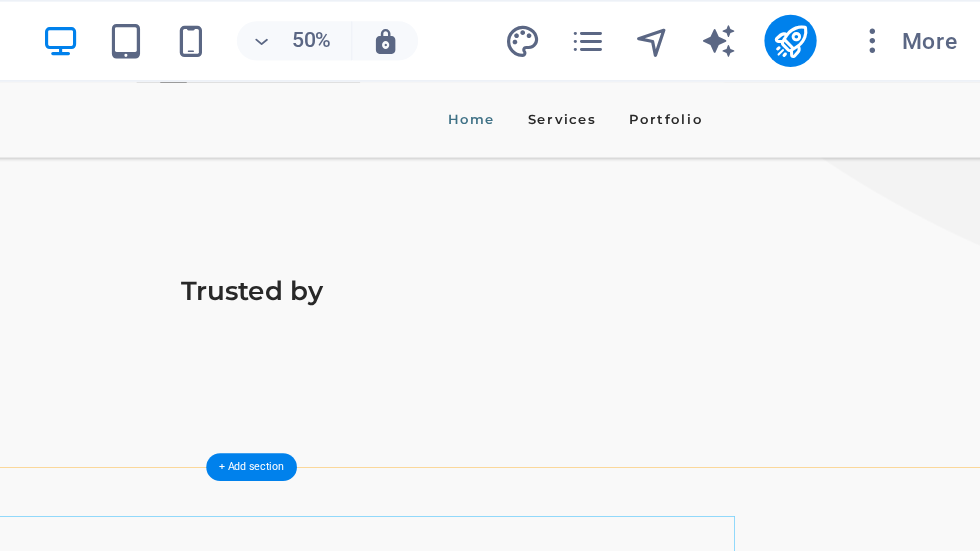 scroll, scrollTop: 1400, scrollLeft: 0, axis: vertical 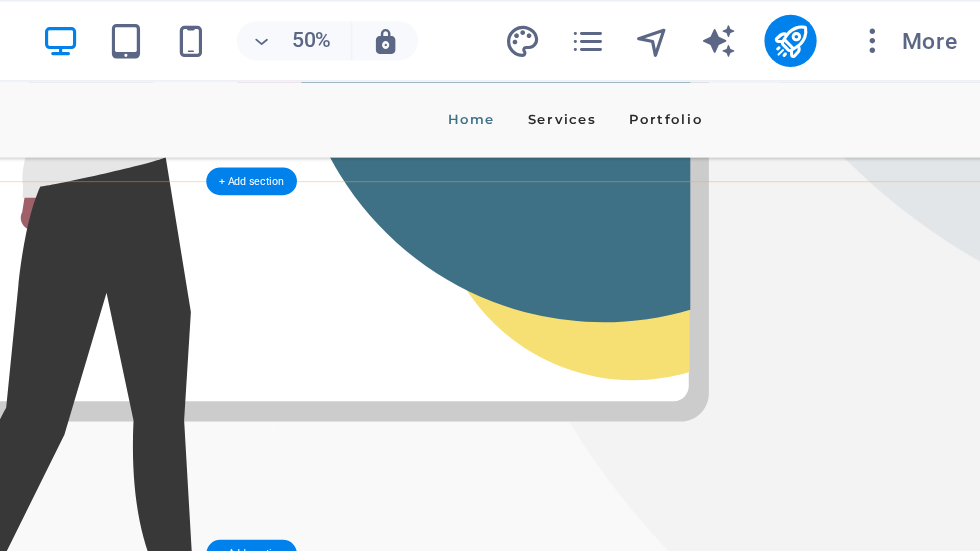 drag, startPoint x: -65, startPoint y: 410, endPoint x: 661, endPoint y: 327, distance: 730.72906 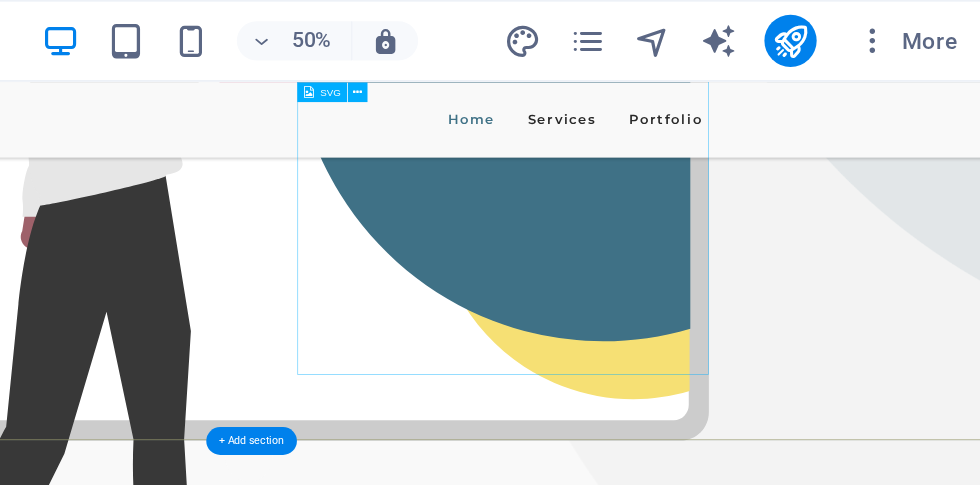 scroll, scrollTop: 296, scrollLeft: 0, axis: vertical 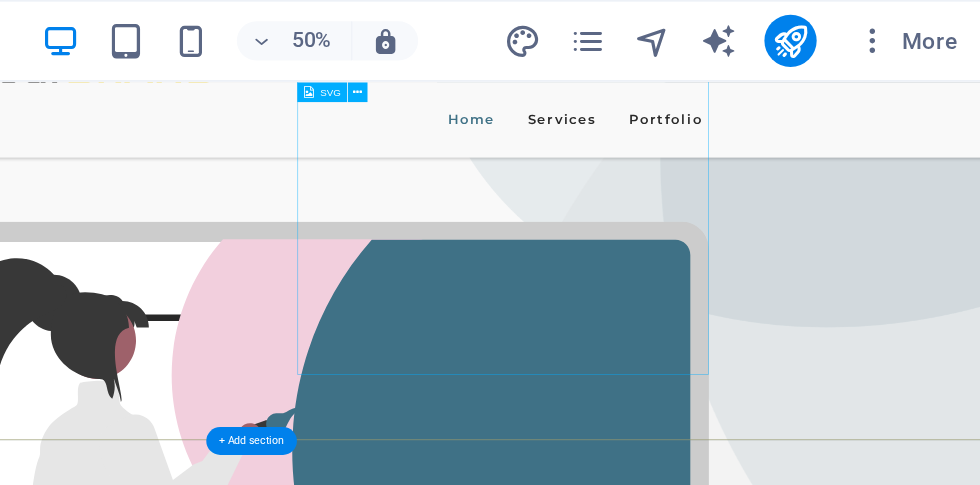 drag, startPoint x: 661, startPoint y: 327, endPoint x: 856, endPoint y: 200, distance: 232.71011 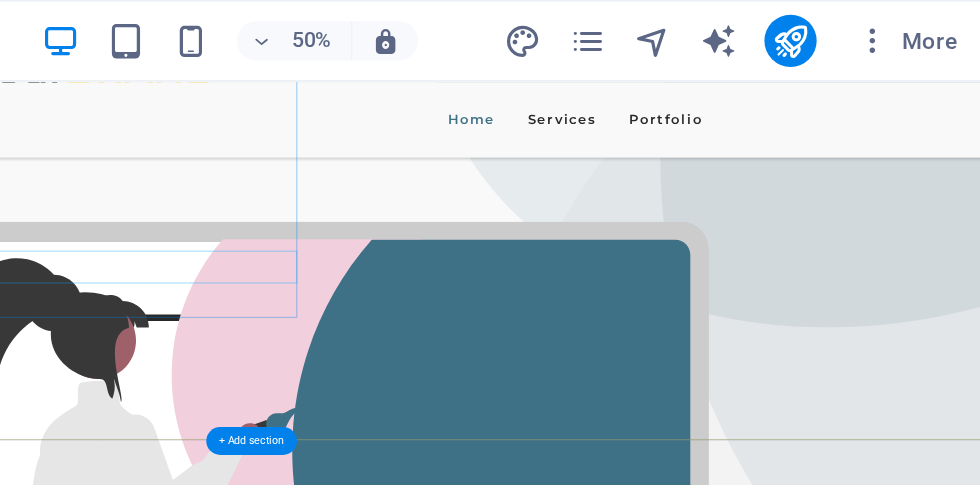 drag, startPoint x: 856, startPoint y: 200, endPoint x: 294, endPoint y: 291, distance: 569.31976 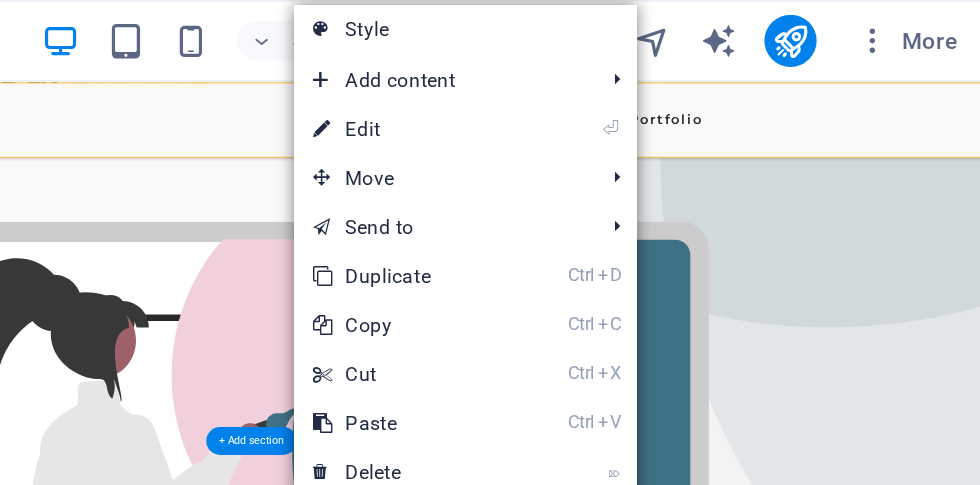 drag, startPoint x: 294, startPoint y: 291, endPoint x: 459, endPoint y: 155, distance: 213.82469 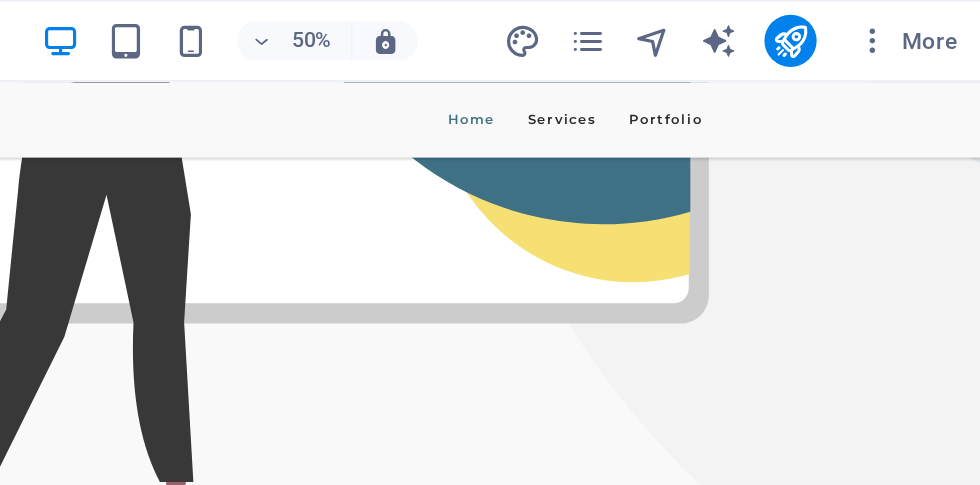 scroll, scrollTop: 1299, scrollLeft: 0, axis: vertical 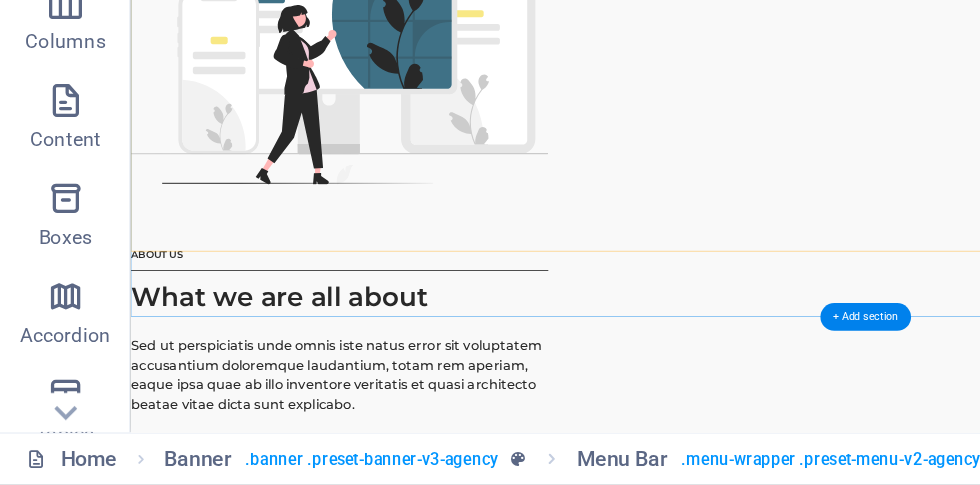 type 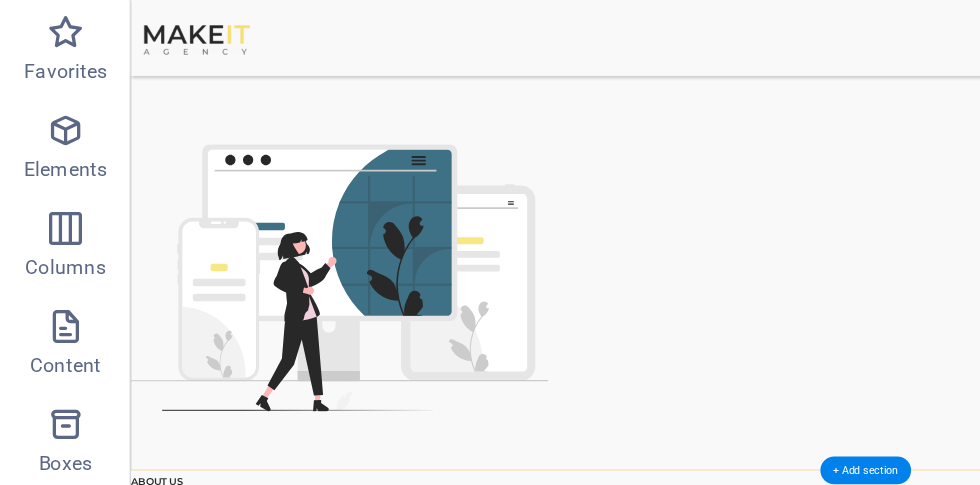 scroll, scrollTop: 160, scrollLeft: 0, axis: vertical 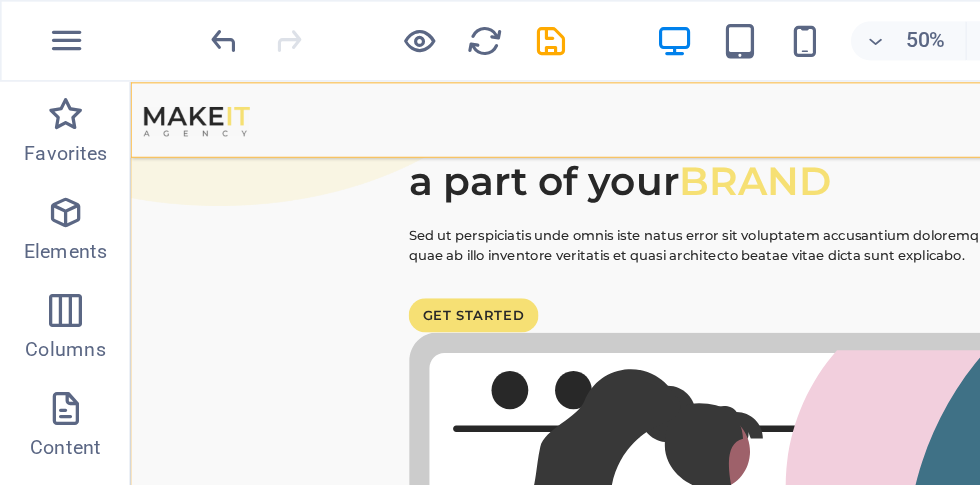 type 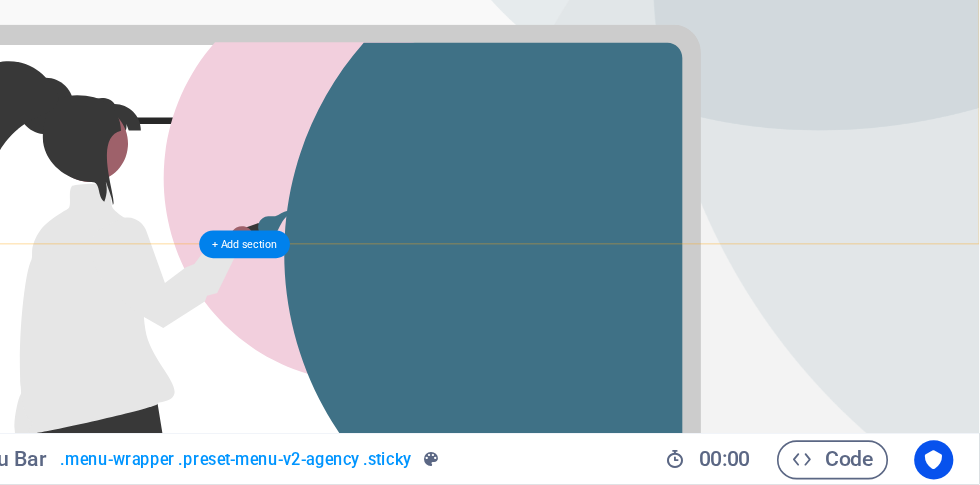 type 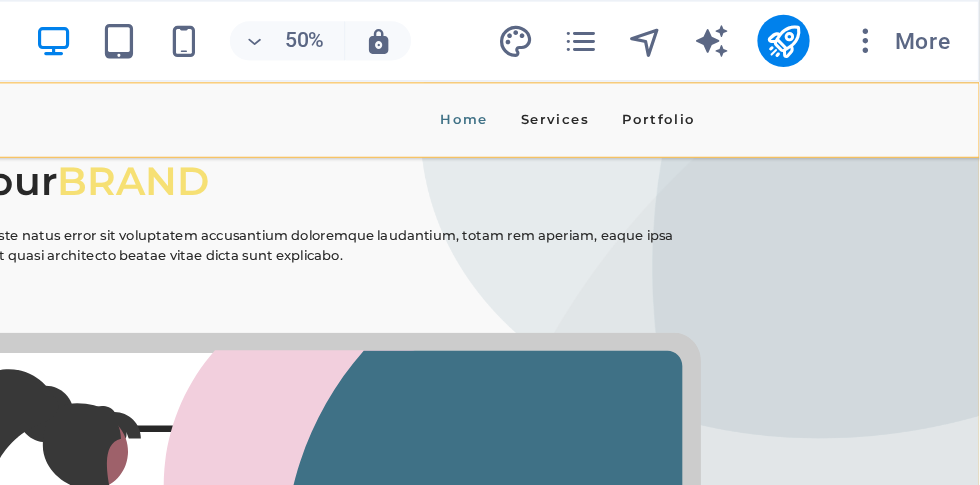 type 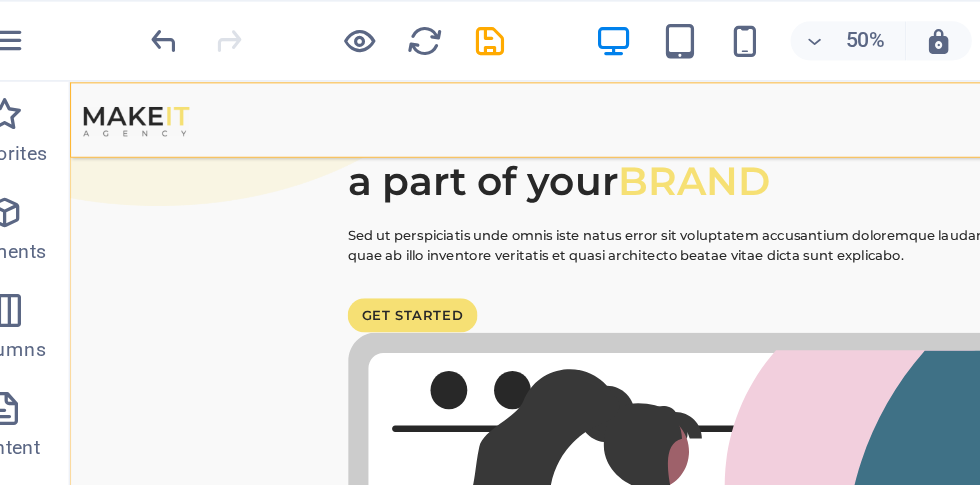 type 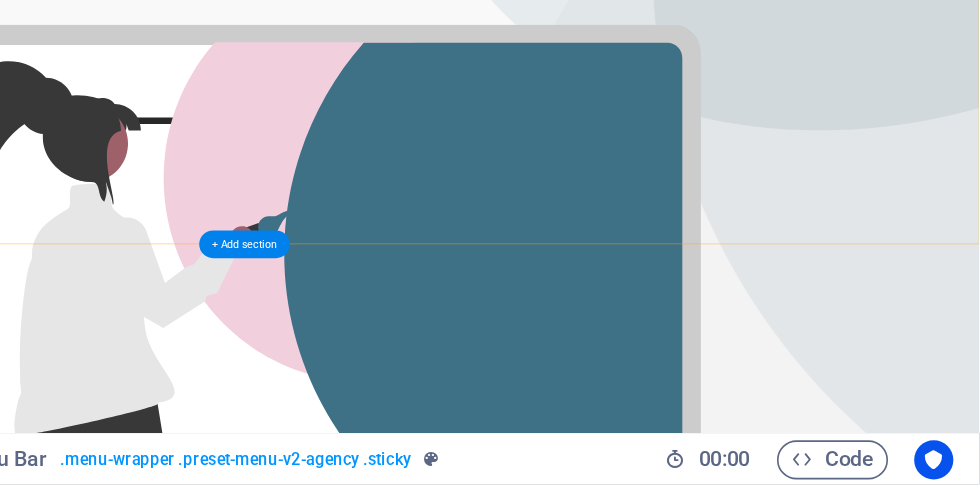 scroll, scrollTop: 4639, scrollLeft: 0, axis: vertical 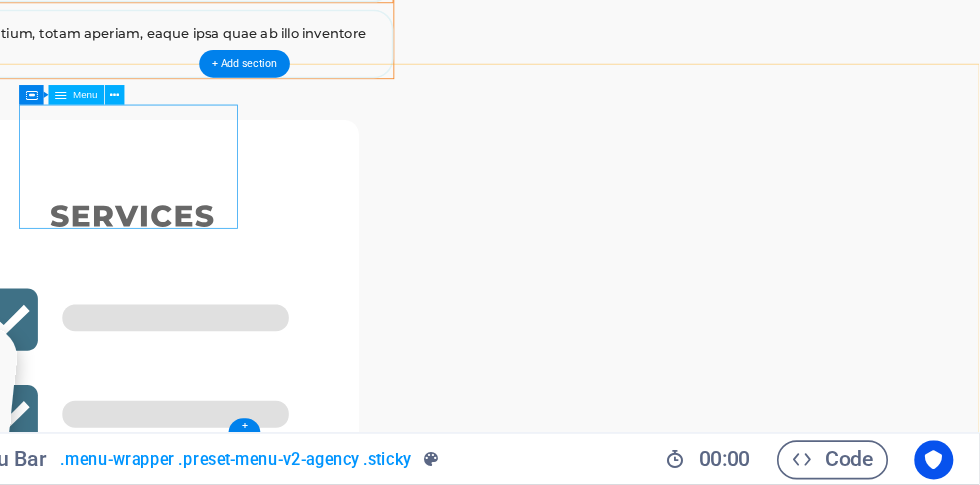 type 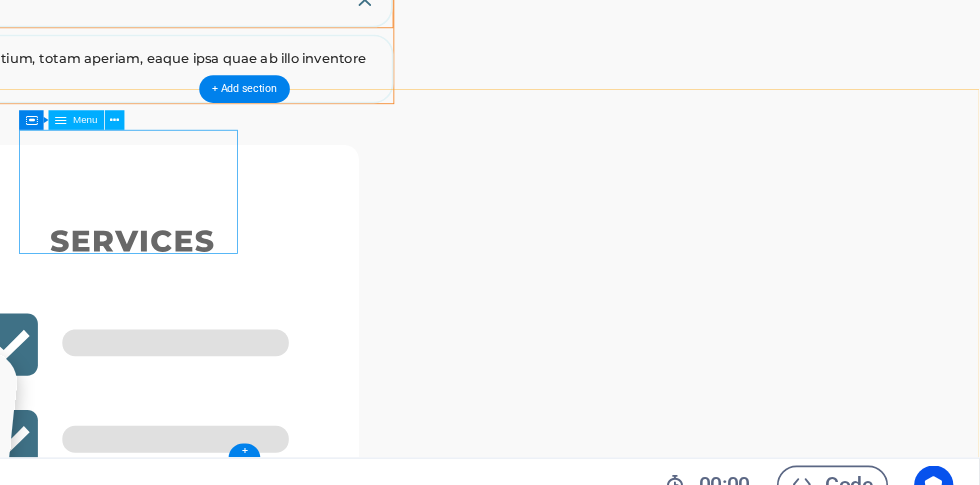 scroll, scrollTop: 0, scrollLeft: 0, axis: both 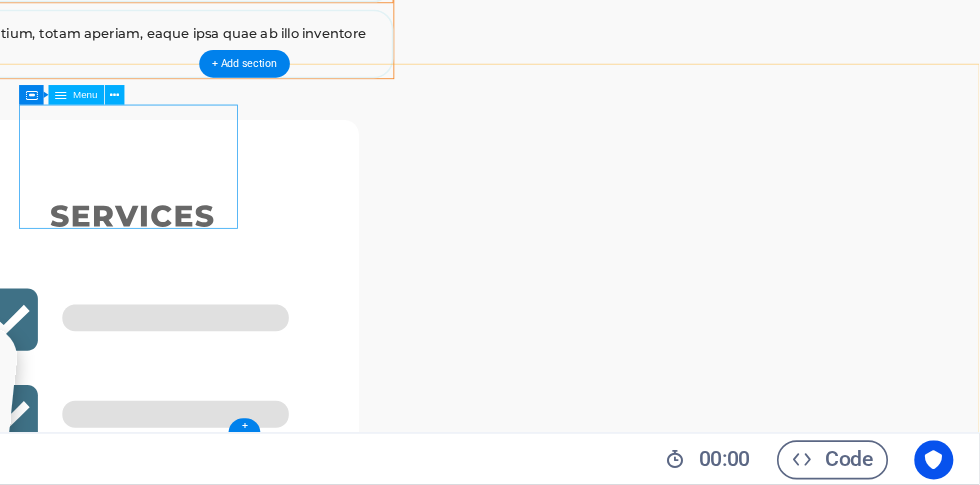 type on "Submit" 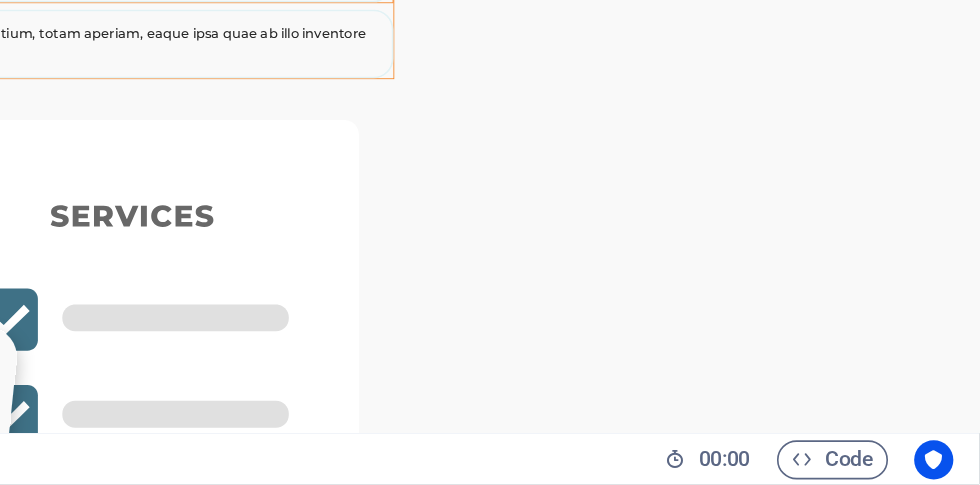 scroll, scrollTop: 0, scrollLeft: 0, axis: both 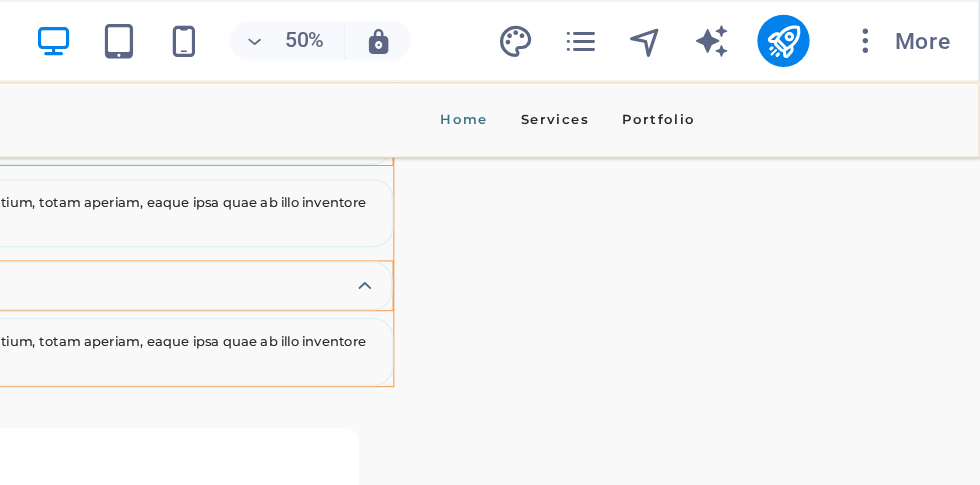 type 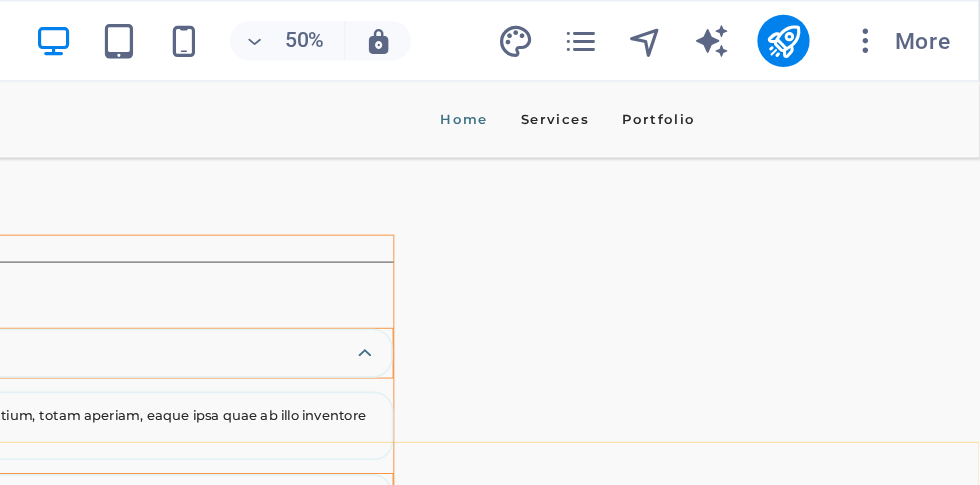 type 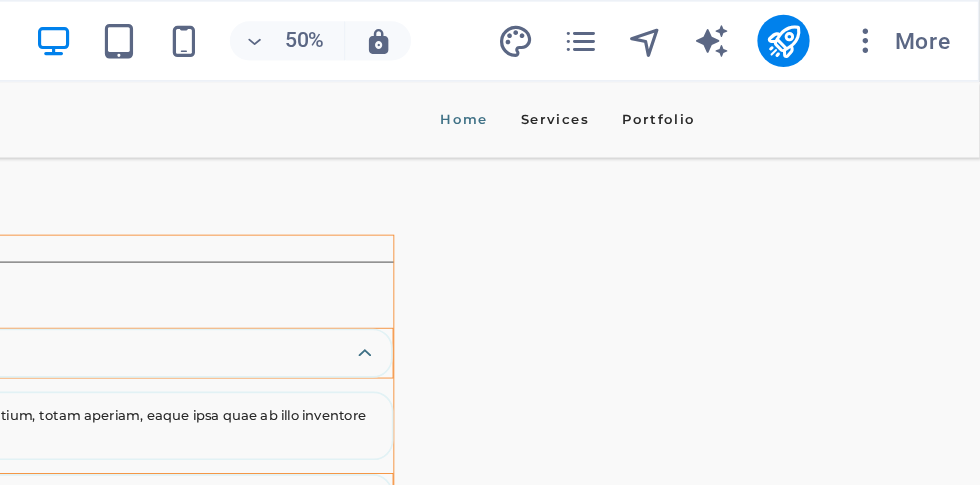 scroll, scrollTop: 3273, scrollLeft: 0, axis: vertical 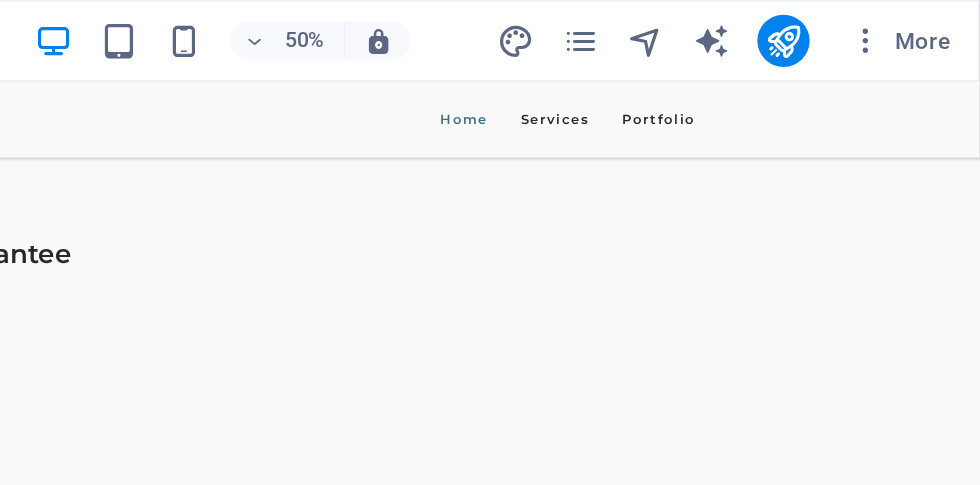 type 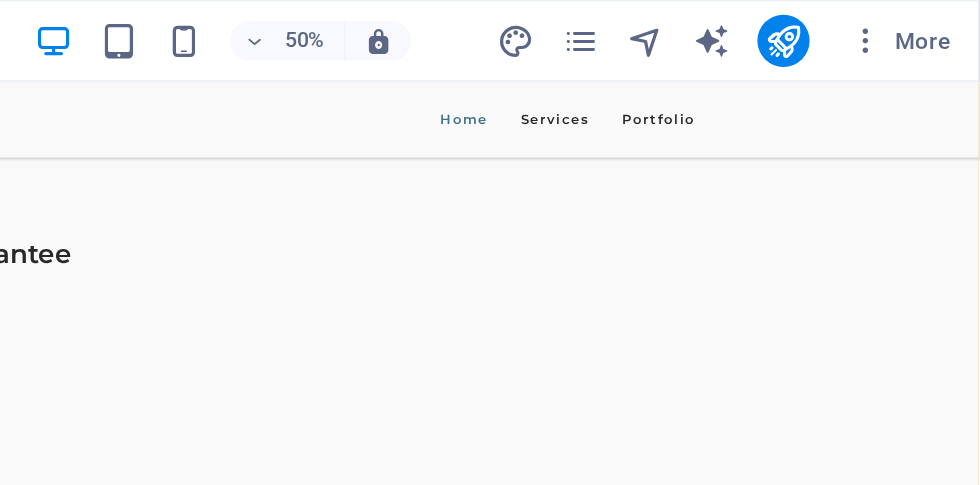 scroll, scrollTop: 160, scrollLeft: 0, axis: vertical 